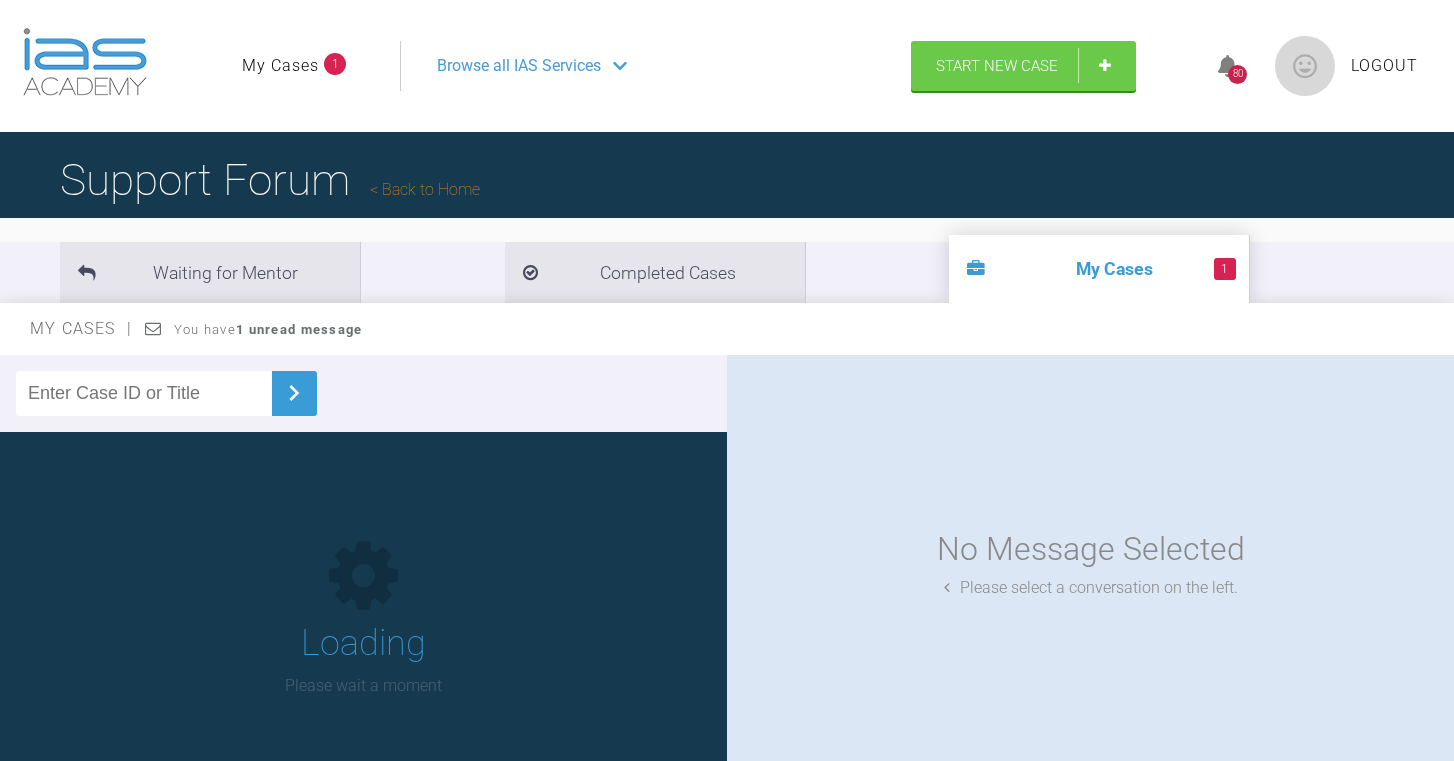 scroll, scrollTop: 0, scrollLeft: 0, axis: both 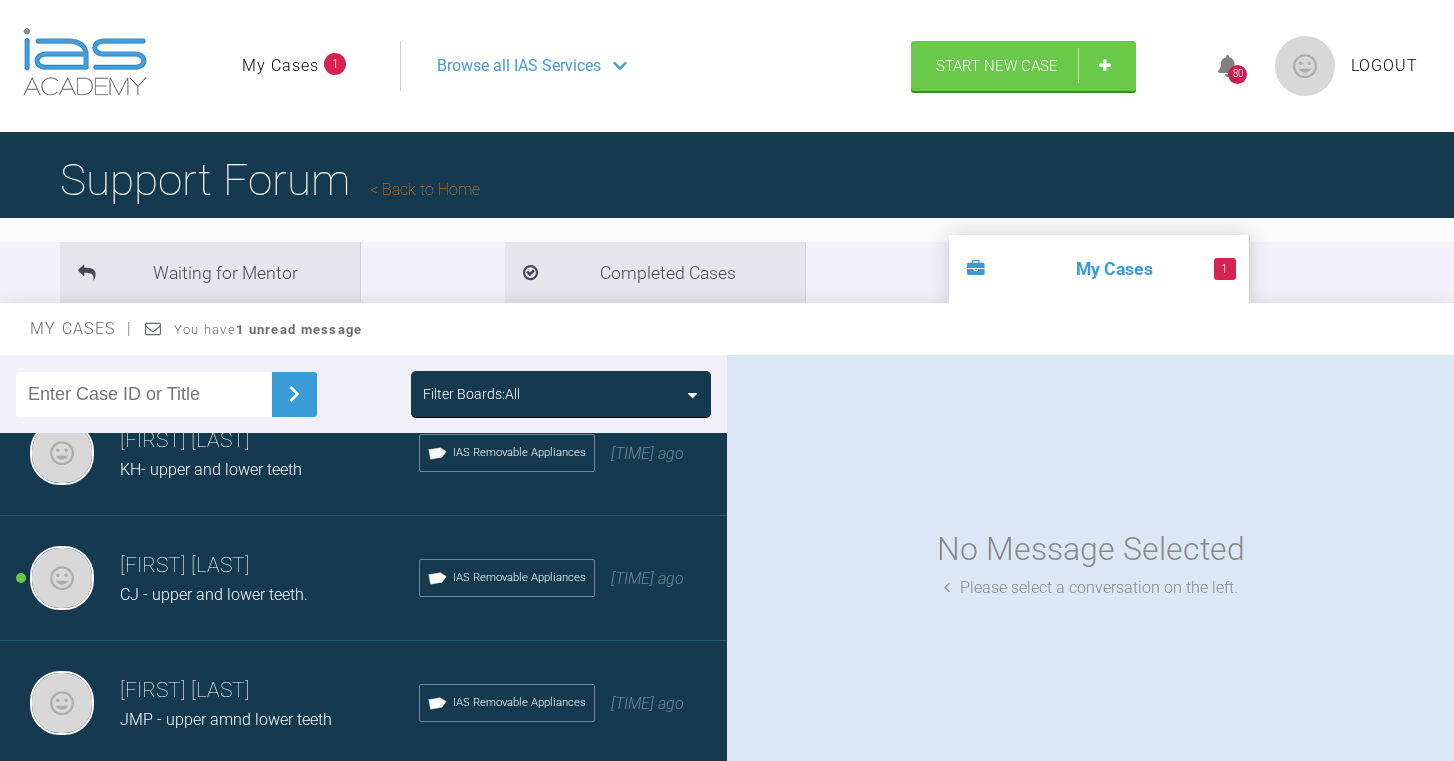 click on "CJ - upper and lower teeth." at bounding box center [214, 594] 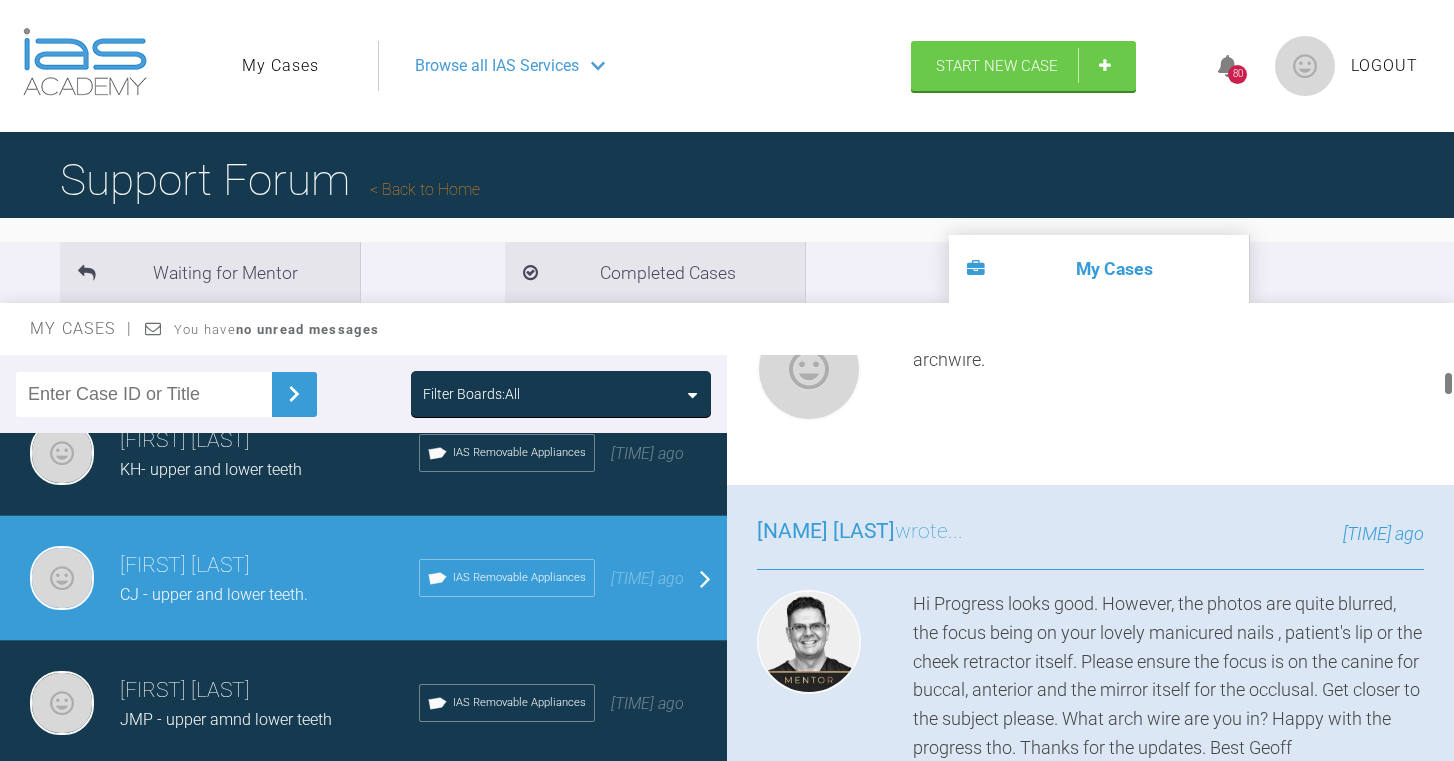 scroll, scrollTop: 611, scrollLeft: 0, axis: vertical 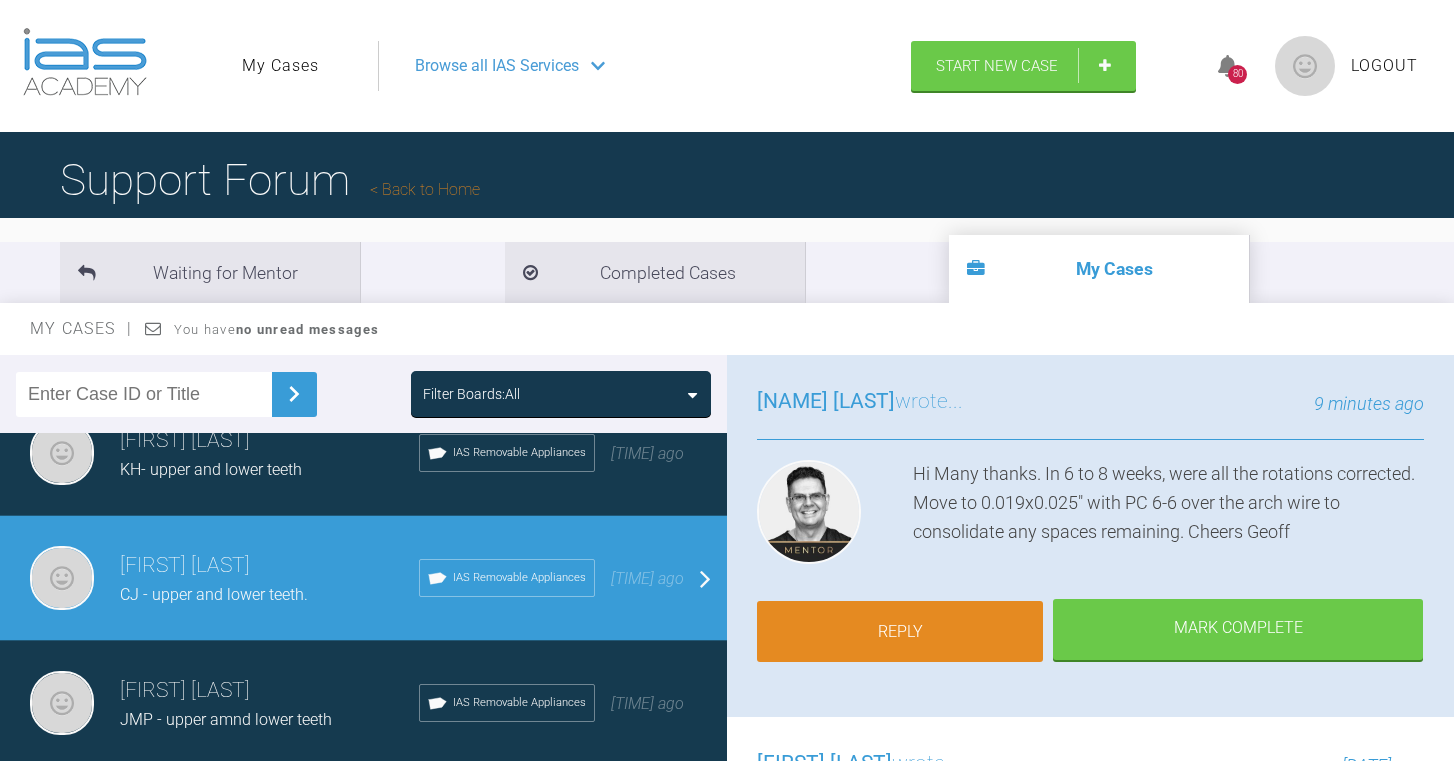 click on "Reply" at bounding box center [900, 632] 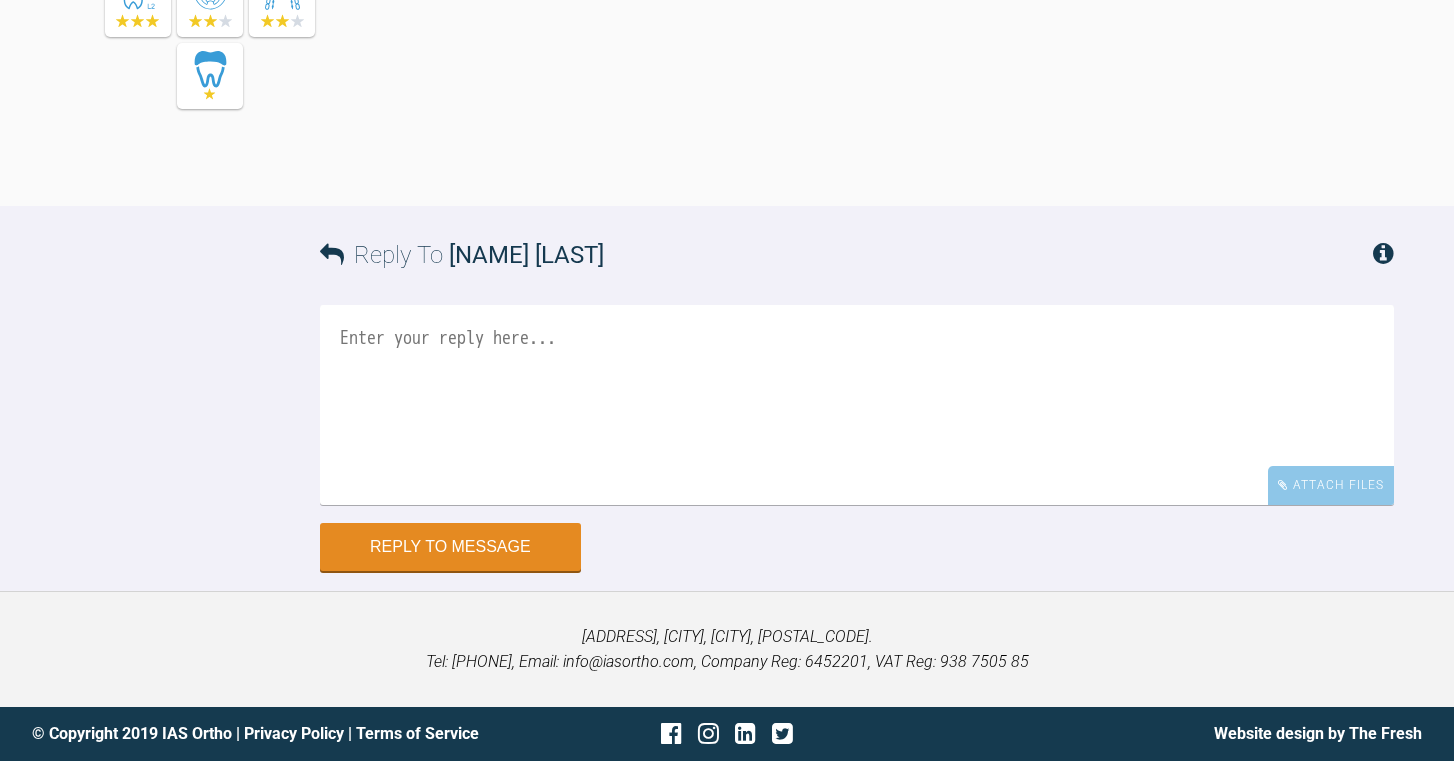 scroll, scrollTop: 22082, scrollLeft: 0, axis: vertical 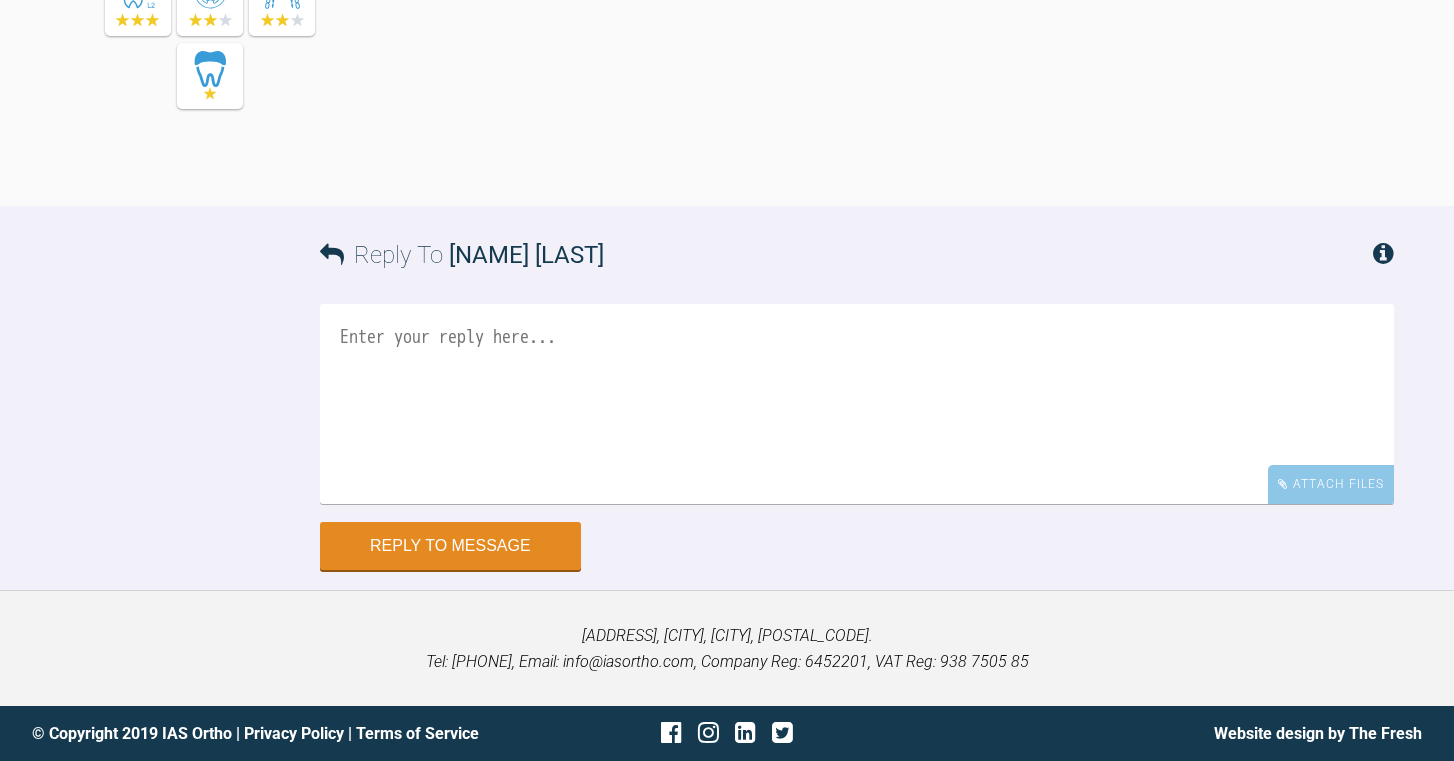 click at bounding box center (857, 404) 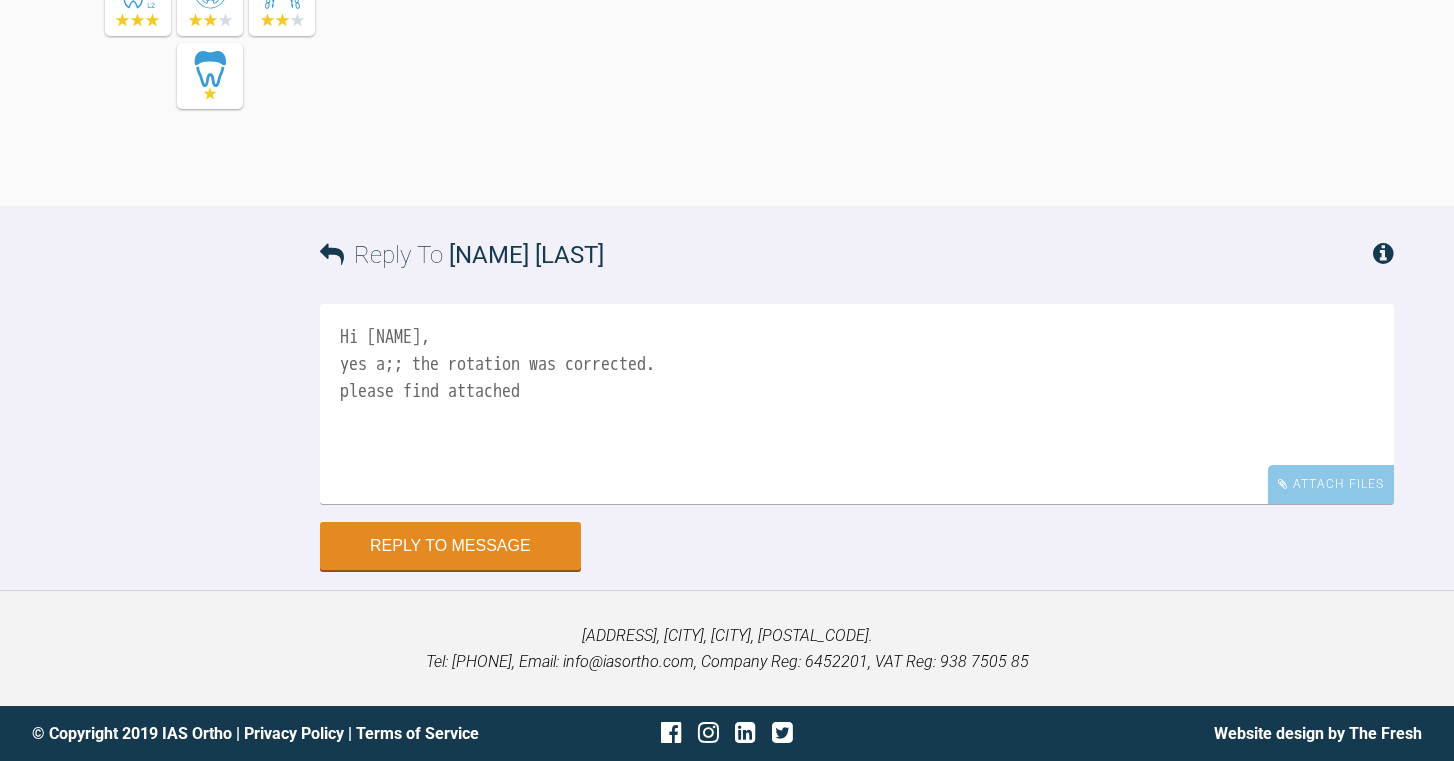 scroll, scrollTop: 21783, scrollLeft: 0, axis: vertical 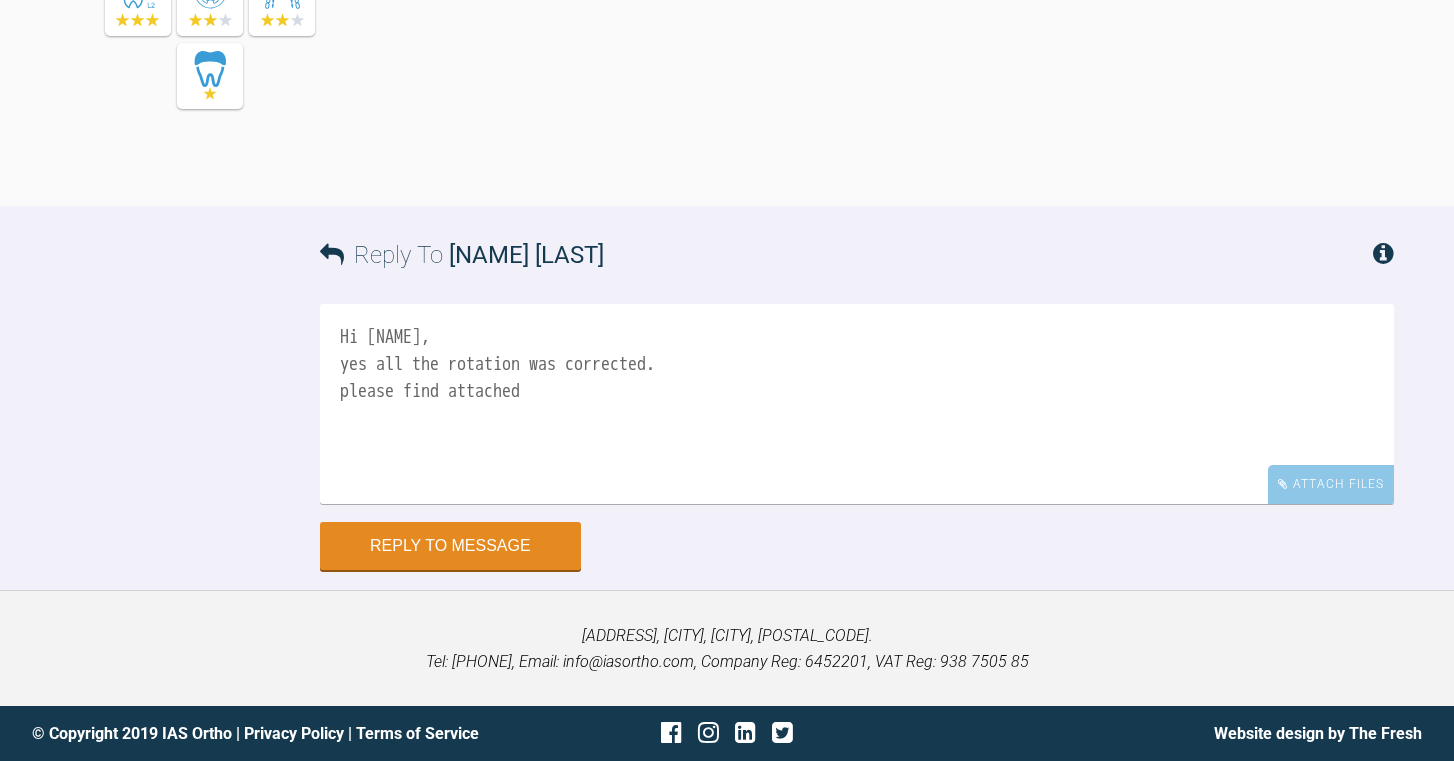 click on "Hi [NAME],
yes all the rotation was corrected.
please find attached" at bounding box center [857, 404] 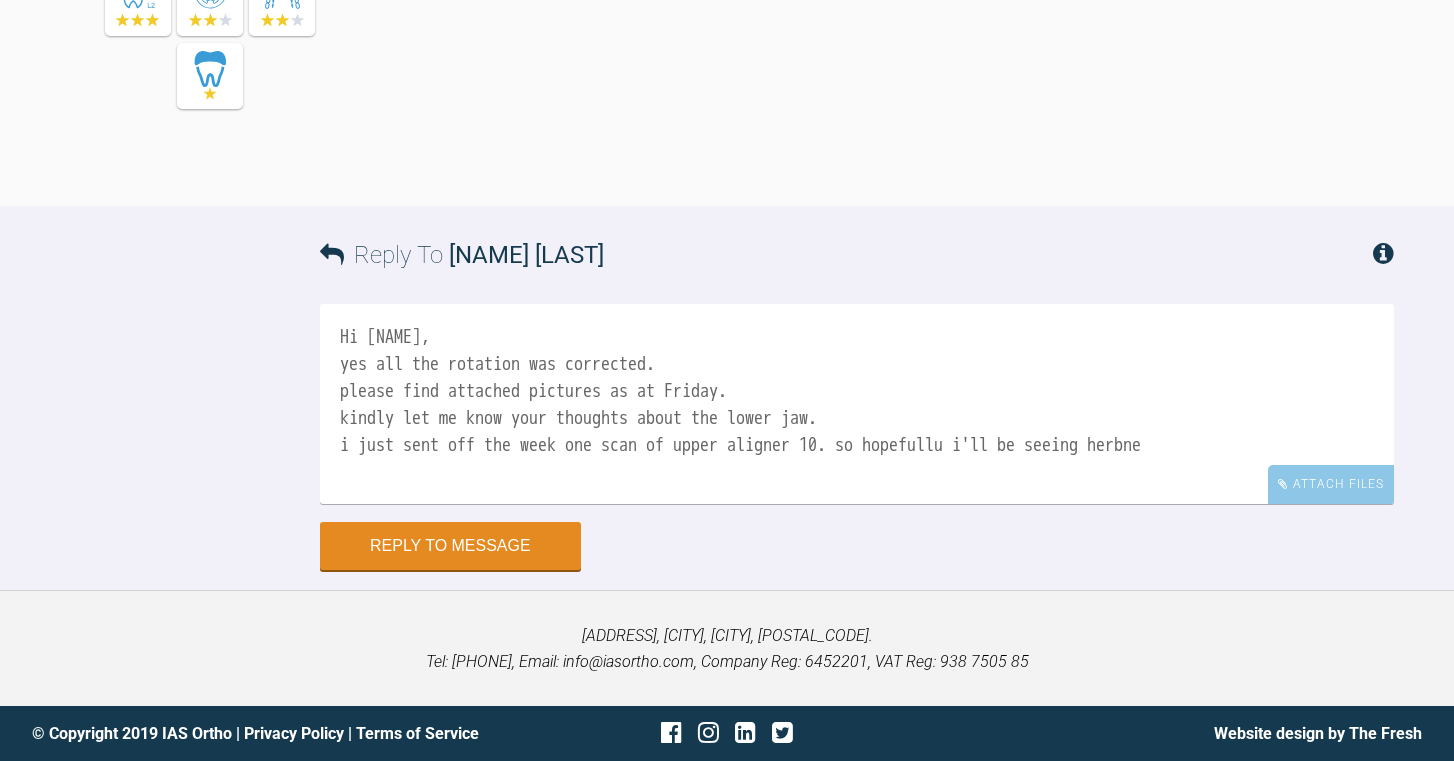 click on "Hi [NAME],
yes all the rotation was corrected.
please find attached pictures as at Friday.
kindly let me know your thoughts about the lower jaw.
i just sent off the week one scan of upper aligner 10. so hopefullu i'll be seeing herbne" at bounding box center [857, 404] 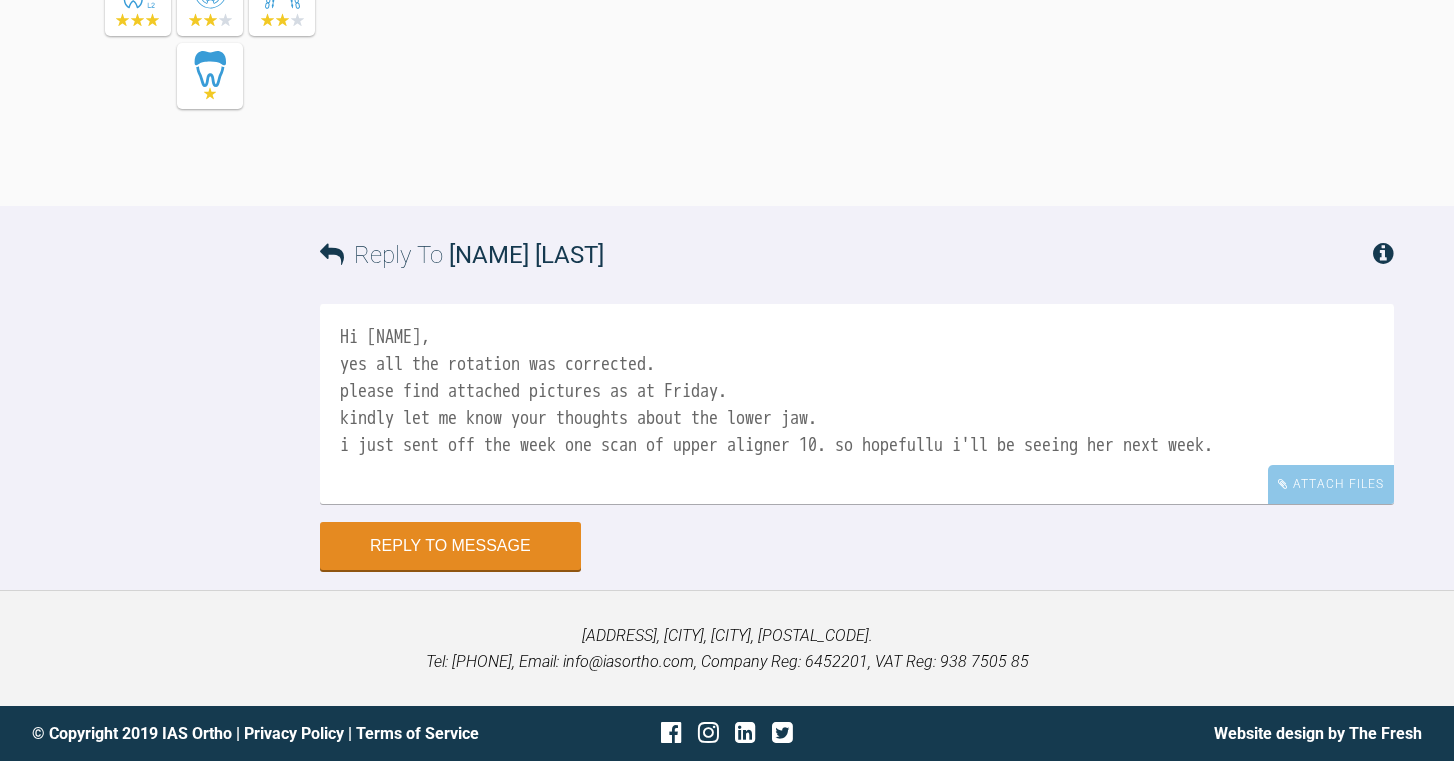 click on "Hi [NAME],
yes all the rotation was corrected.
please find attached pictures as at Friday.
kindly let me know your thoughts about the lower jaw.
i just sent off the week one scan of upper aligner 10. so hopefullu i'll be seeing her next week." at bounding box center (857, 404) 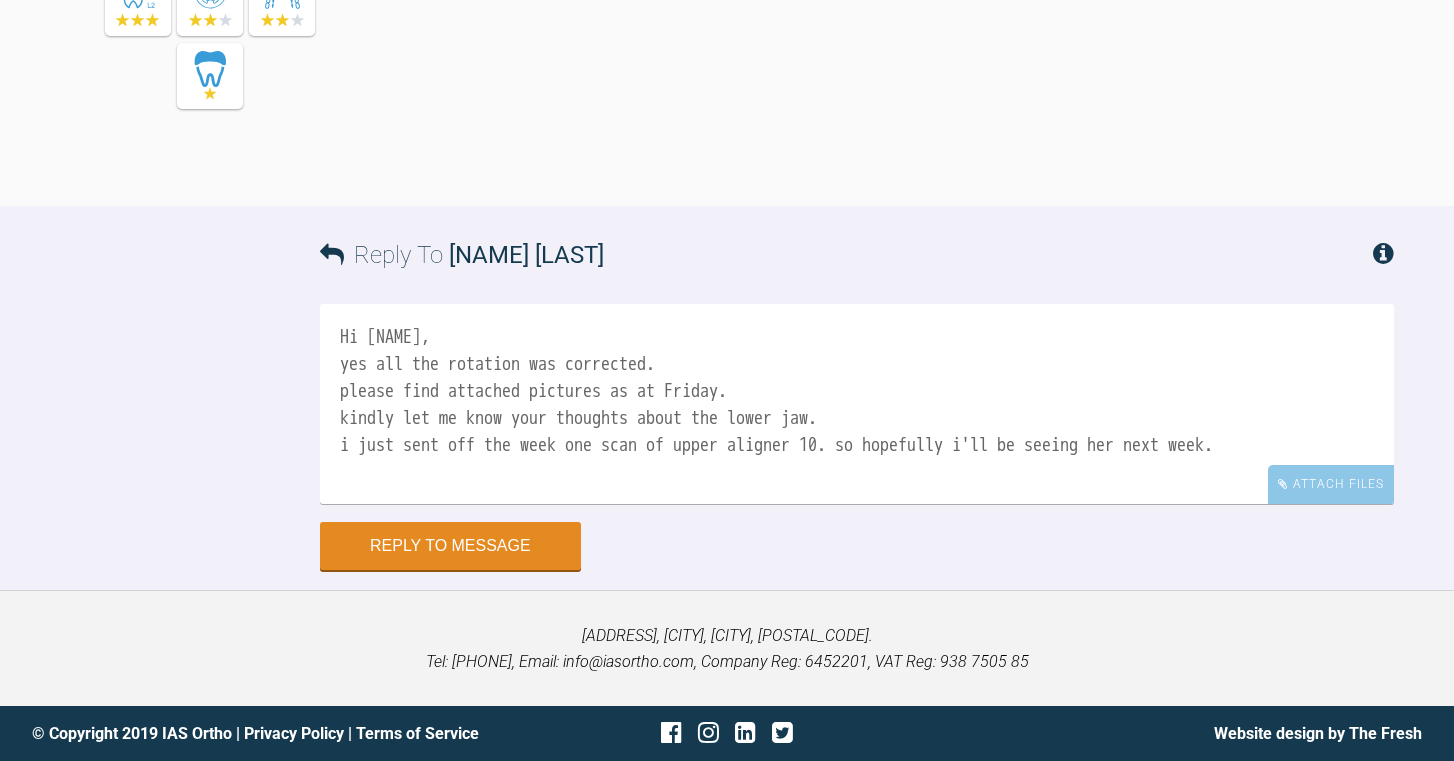 click on "Hi [NAME],
yes all the rotation was corrected.
please find attached pictures as at Friday.
kindly let me know your thoughts about the lower jaw.
i just sent off the week one scan of upper aligner 10. so hopefully i'll be seeing her next week." at bounding box center (857, 404) 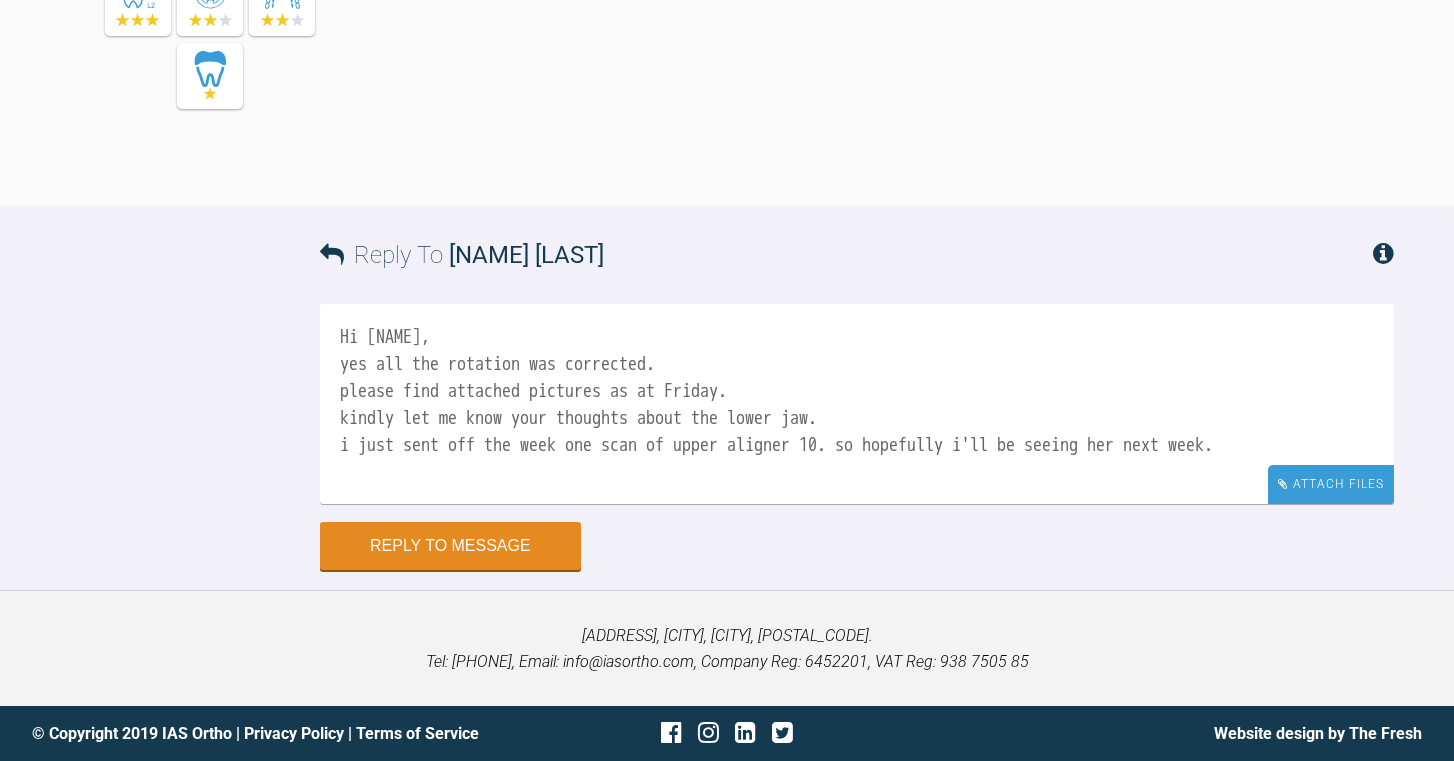 type on "Hi [NAME],
yes all the rotation was corrected.
please find attached pictures as at Friday.
kindly let me know your thoughts about the lower jaw.
i just sent off the week one scan of upper aligner 10. so hopefully i'll be seeing her next week." 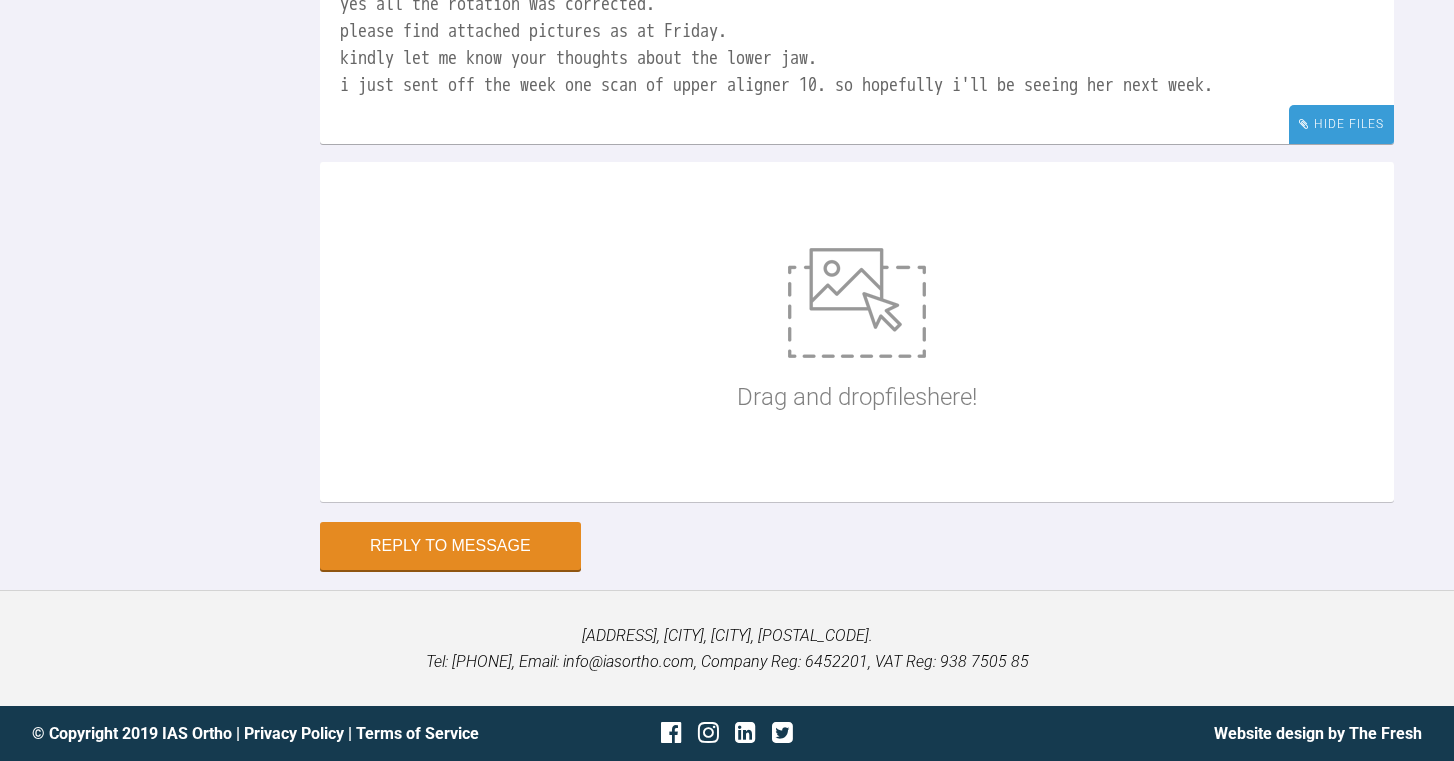 scroll, scrollTop: 22271, scrollLeft: 0, axis: vertical 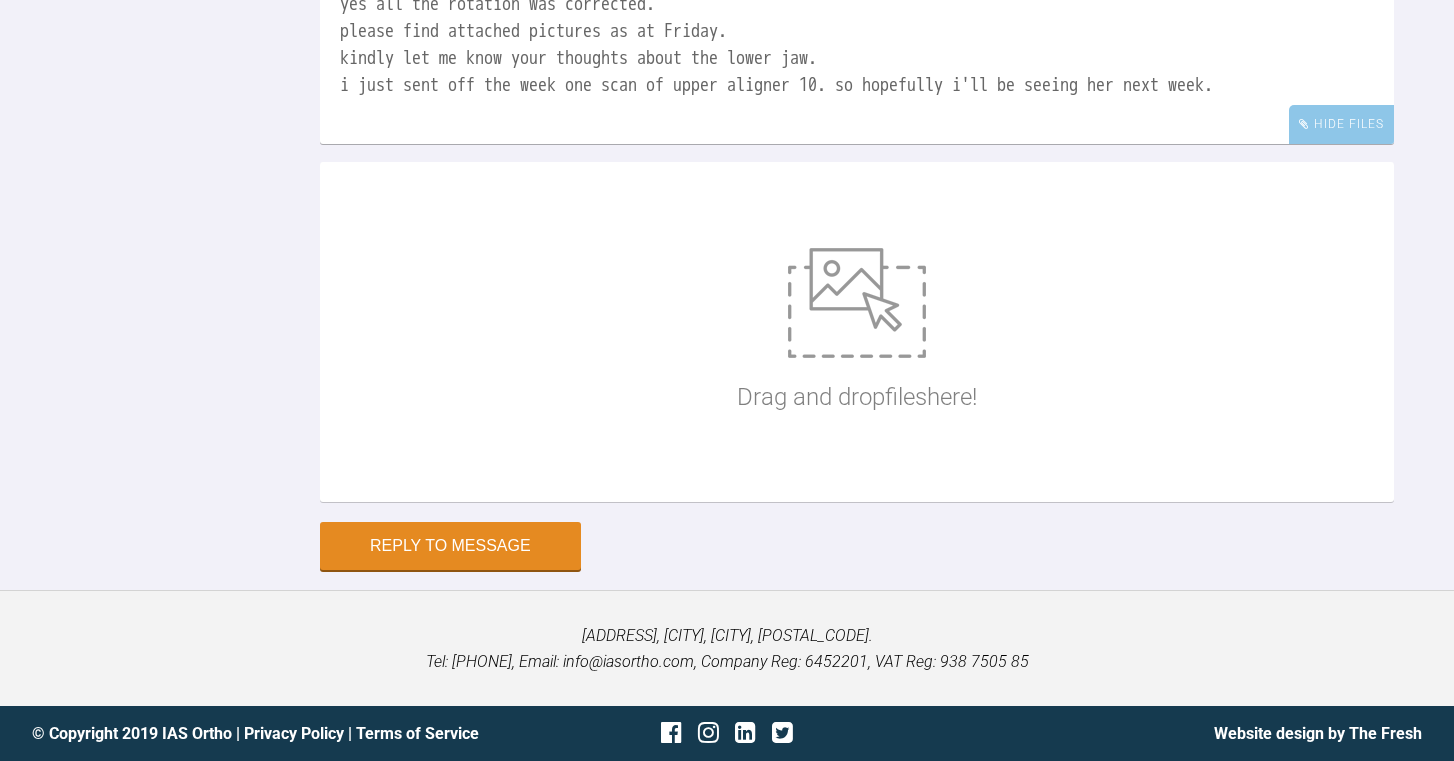 click at bounding box center (857, 303) 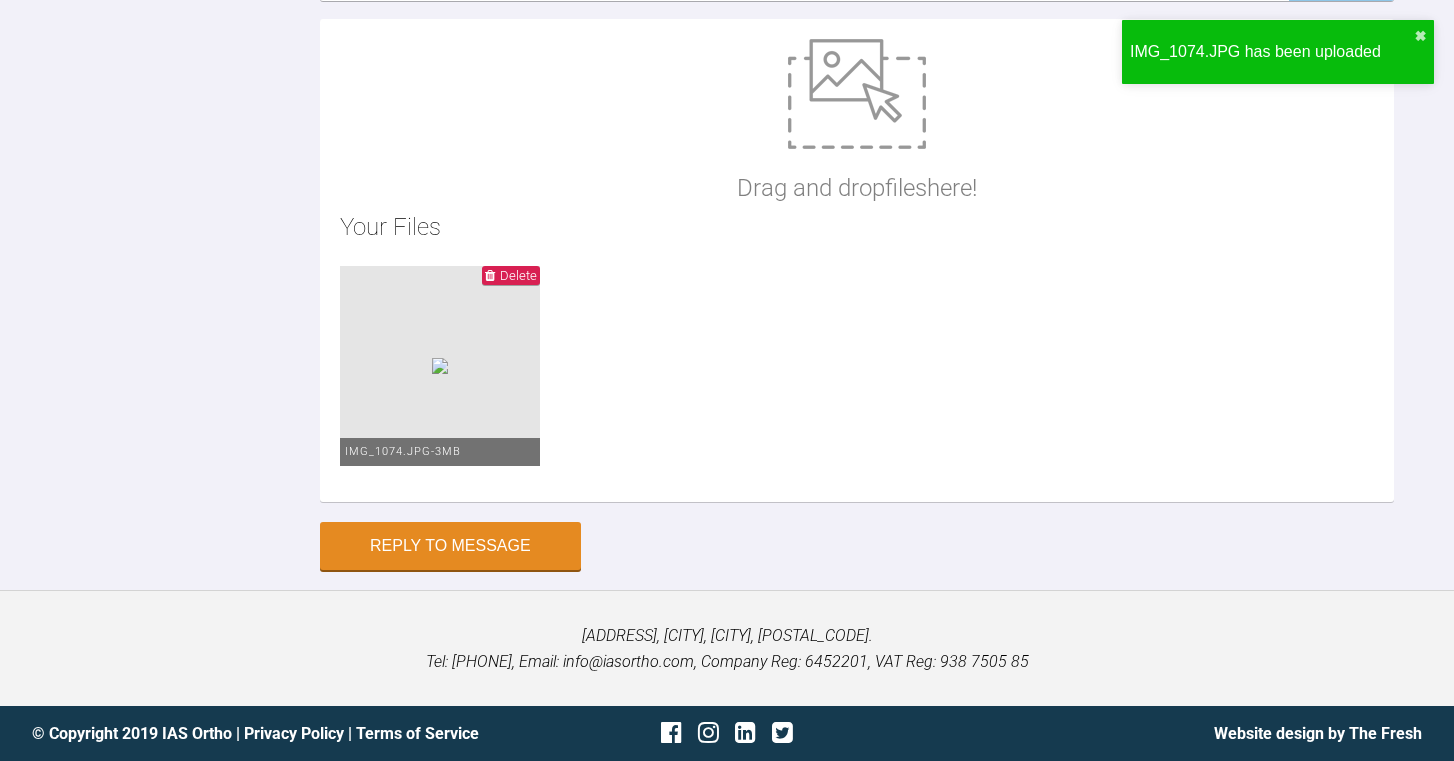 click at bounding box center [857, 94] 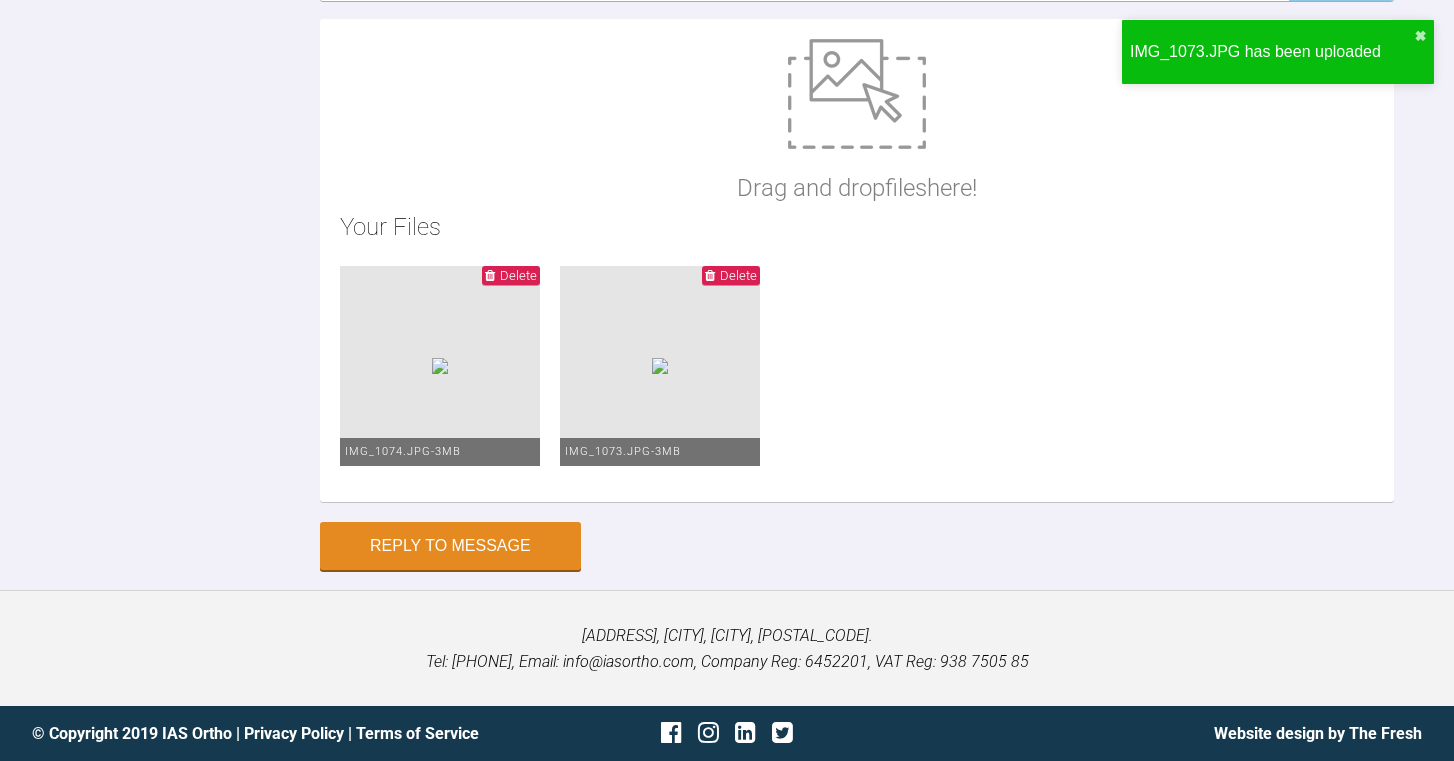 click at bounding box center (857, 94) 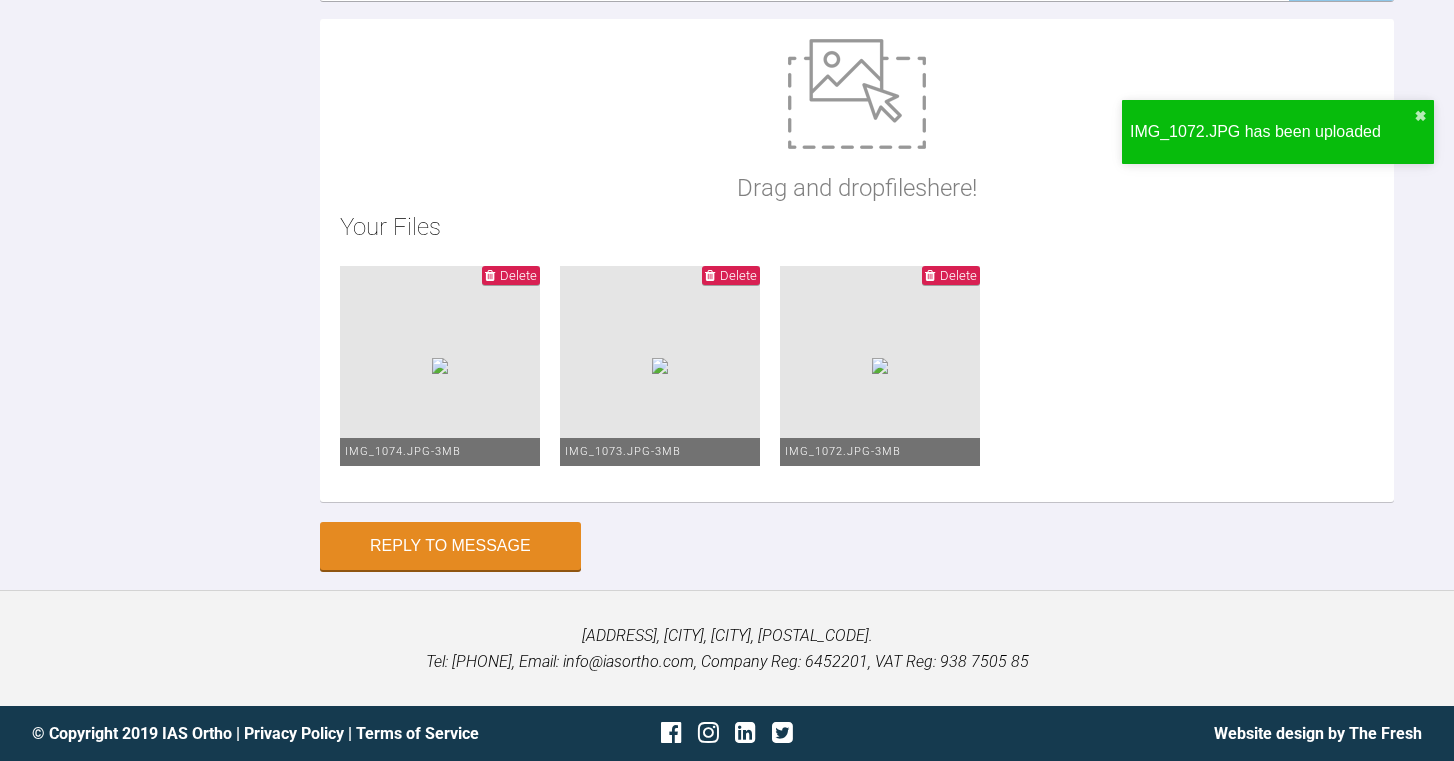 scroll, scrollTop: 22402, scrollLeft: 0, axis: vertical 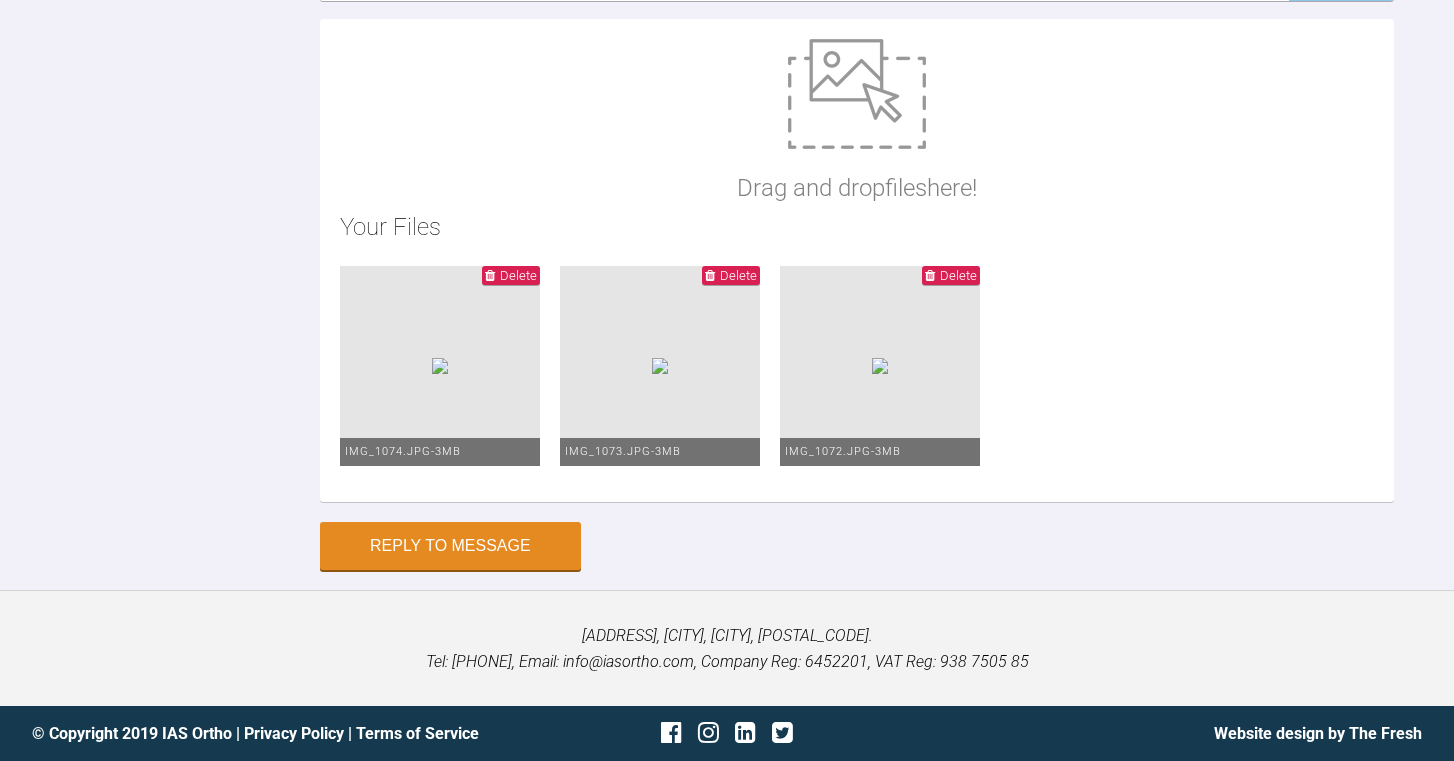 click at bounding box center [857, 94] 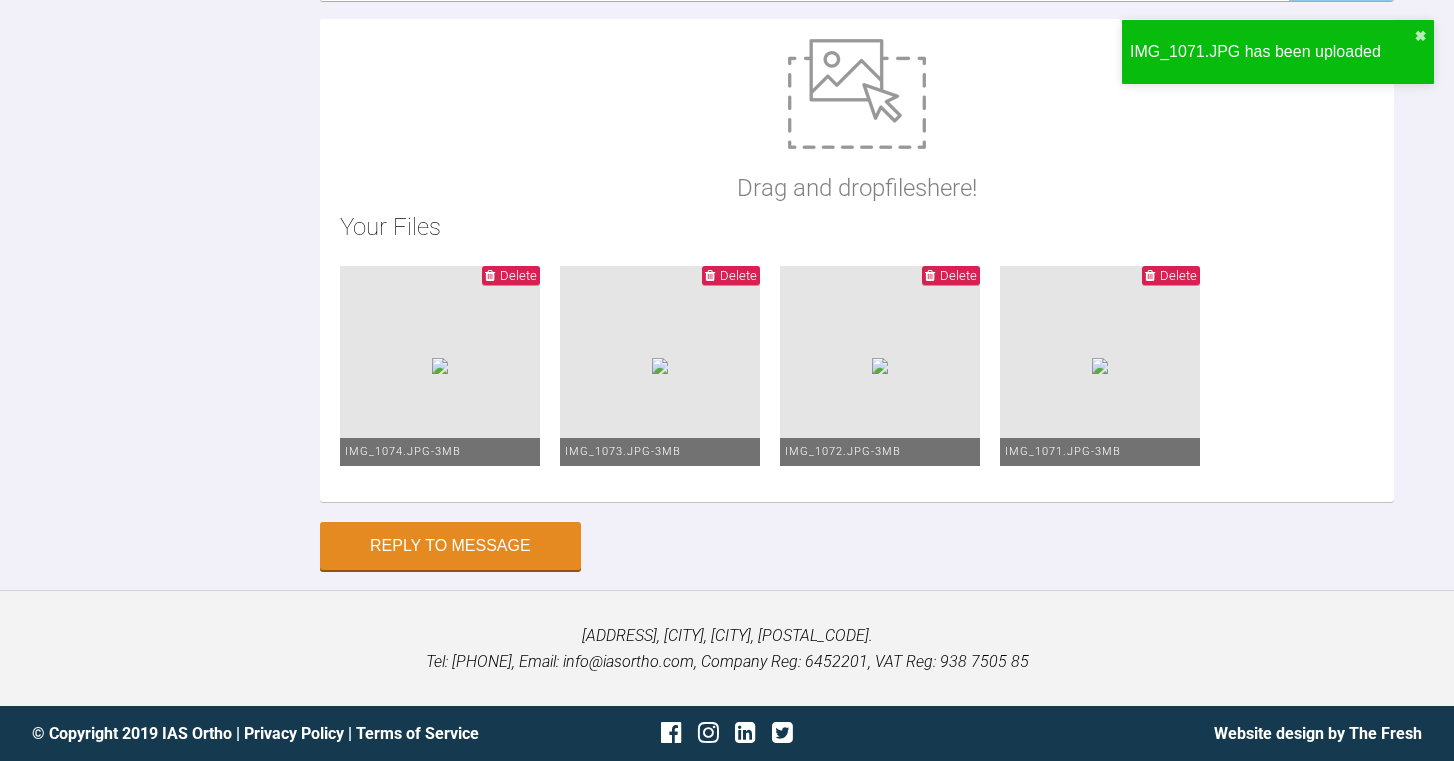 scroll, scrollTop: 22555, scrollLeft: 0, axis: vertical 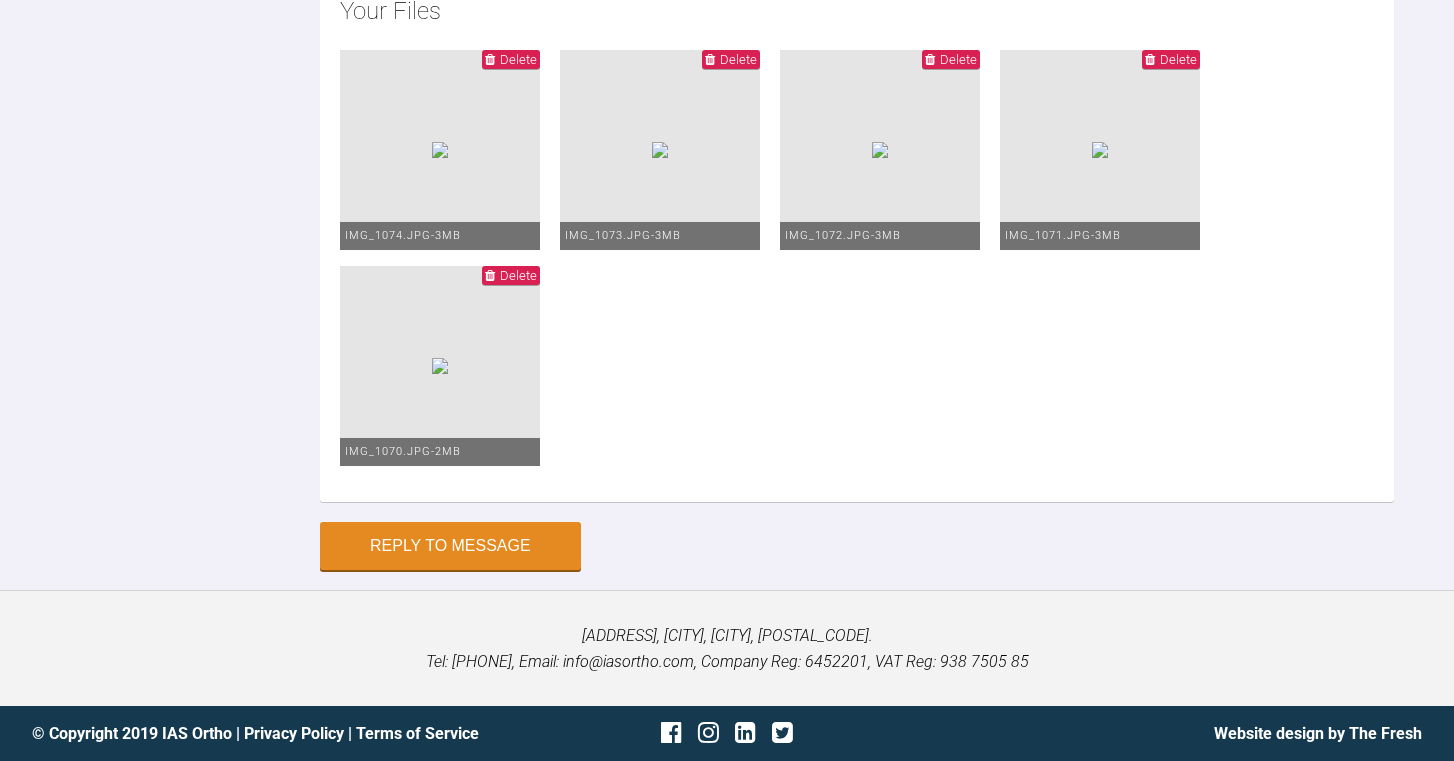 click at bounding box center [857, -122] 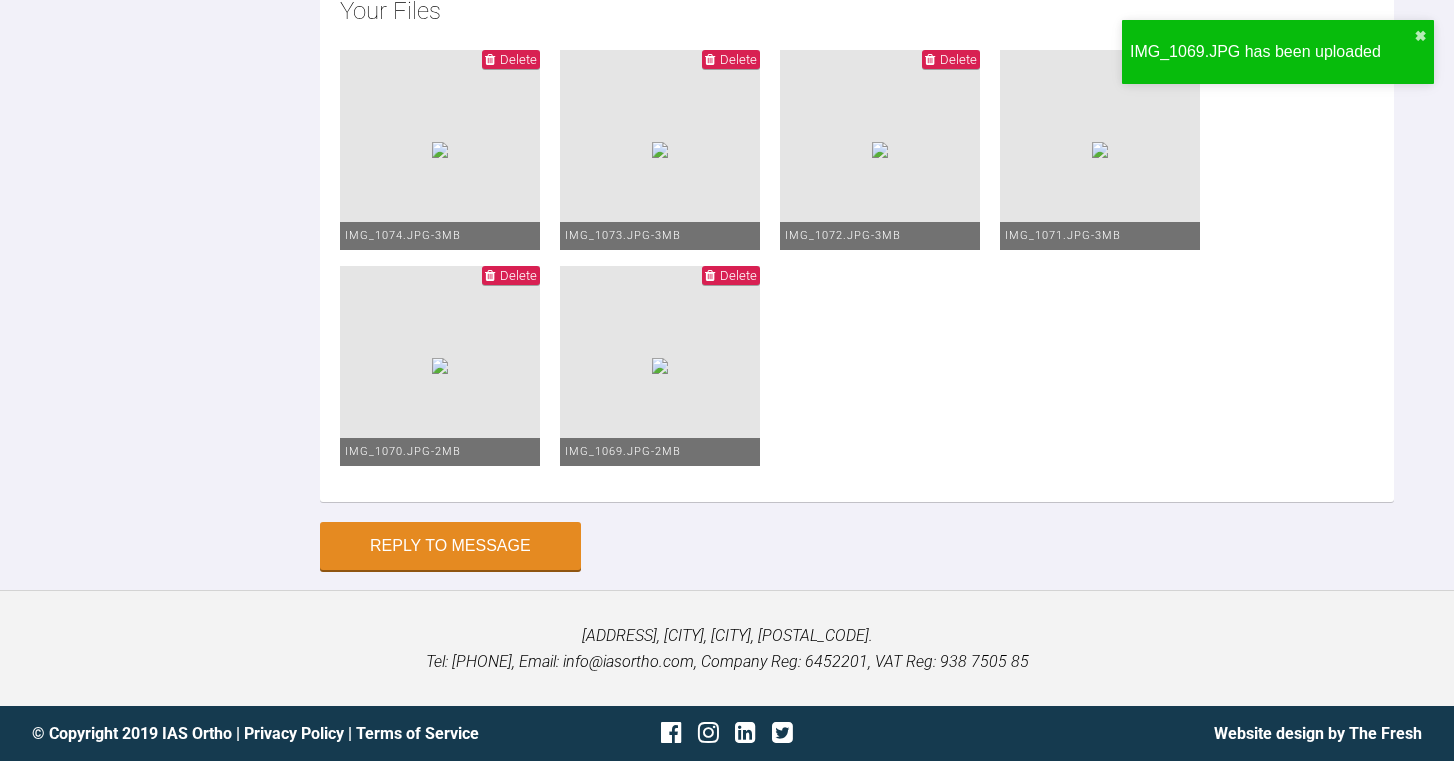scroll, scrollTop: 22700, scrollLeft: 0, axis: vertical 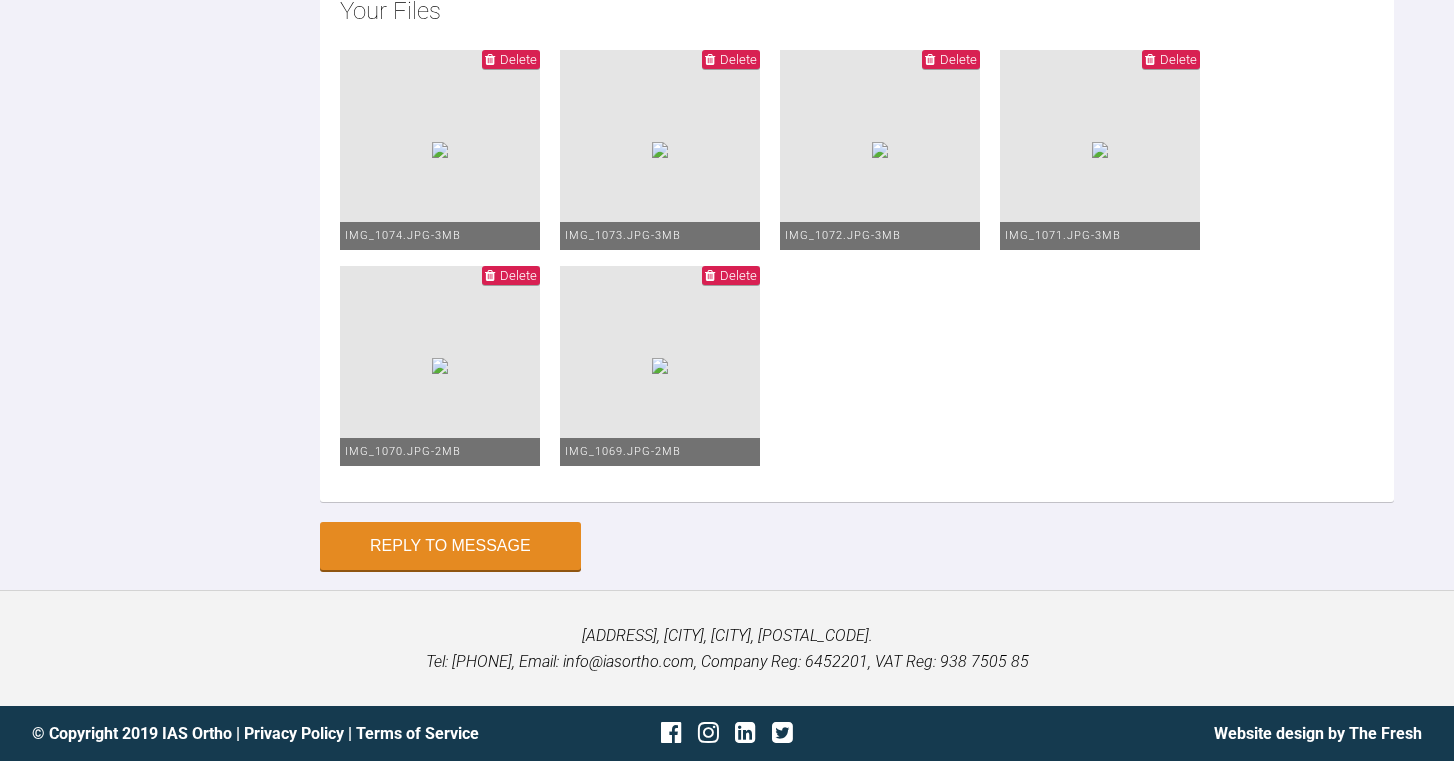 click on "Reply To   [NAME] Hi [NAME],
yes all the rotation was corrected.
please find attached pictures as at Friday.
kindly let me know your thoughts about the lower jaw.
i just sent off the week one scan of upper aligner 10. so hopefully i'll be seeing her next week. Hide Files Drag and drop  files  here! Your Files Delete IMG_1074.JPG  -  3MB Delete IMG_1073.JPG  -  3MB Delete IMG_1072.JPG  -  3MB Delete IMG_1071.JPG  -  3MB Delete IMG_1070.JPG  -  2MB Delete IMG_1069.JPG  -  2MB Reply to Message" at bounding box center [727, 28] 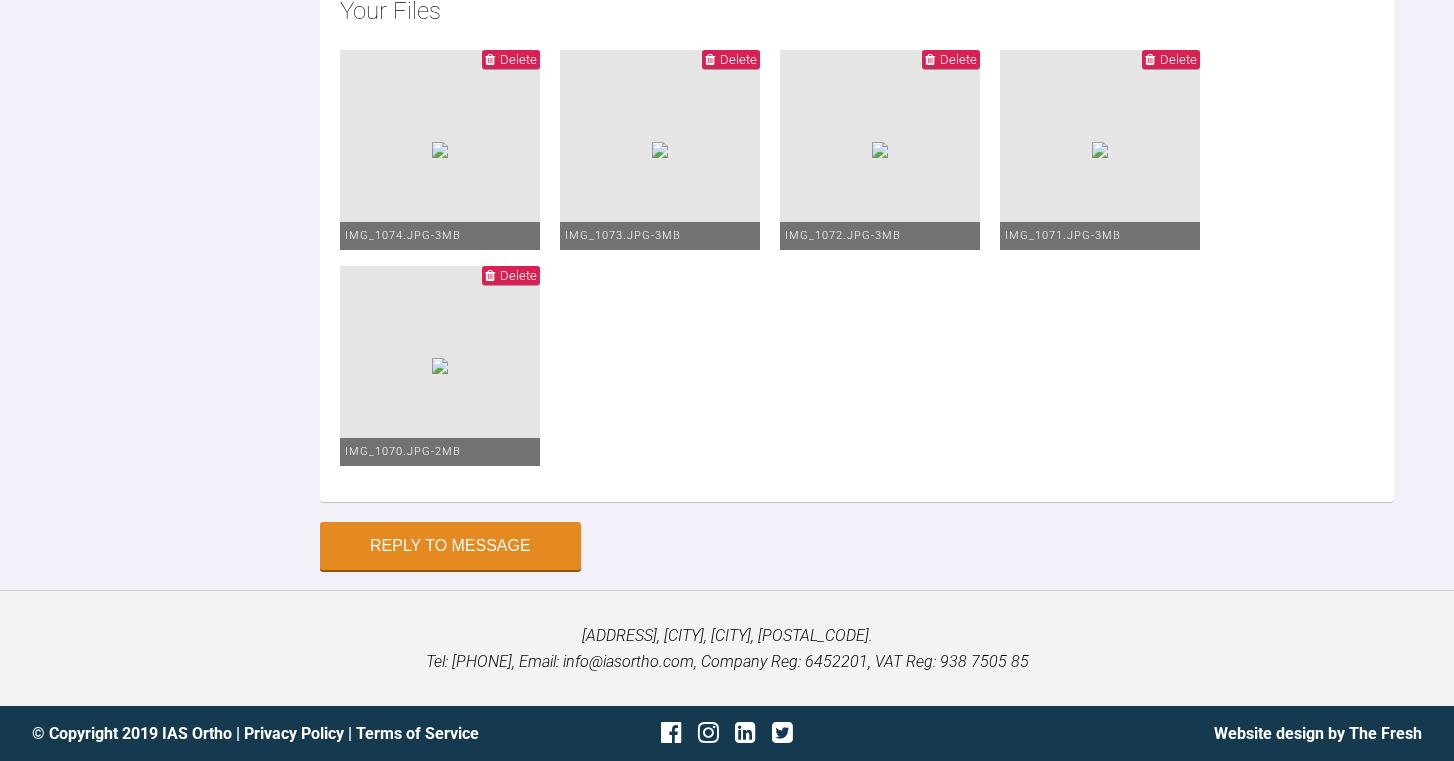 scroll, scrollTop: 22236, scrollLeft: 0, axis: vertical 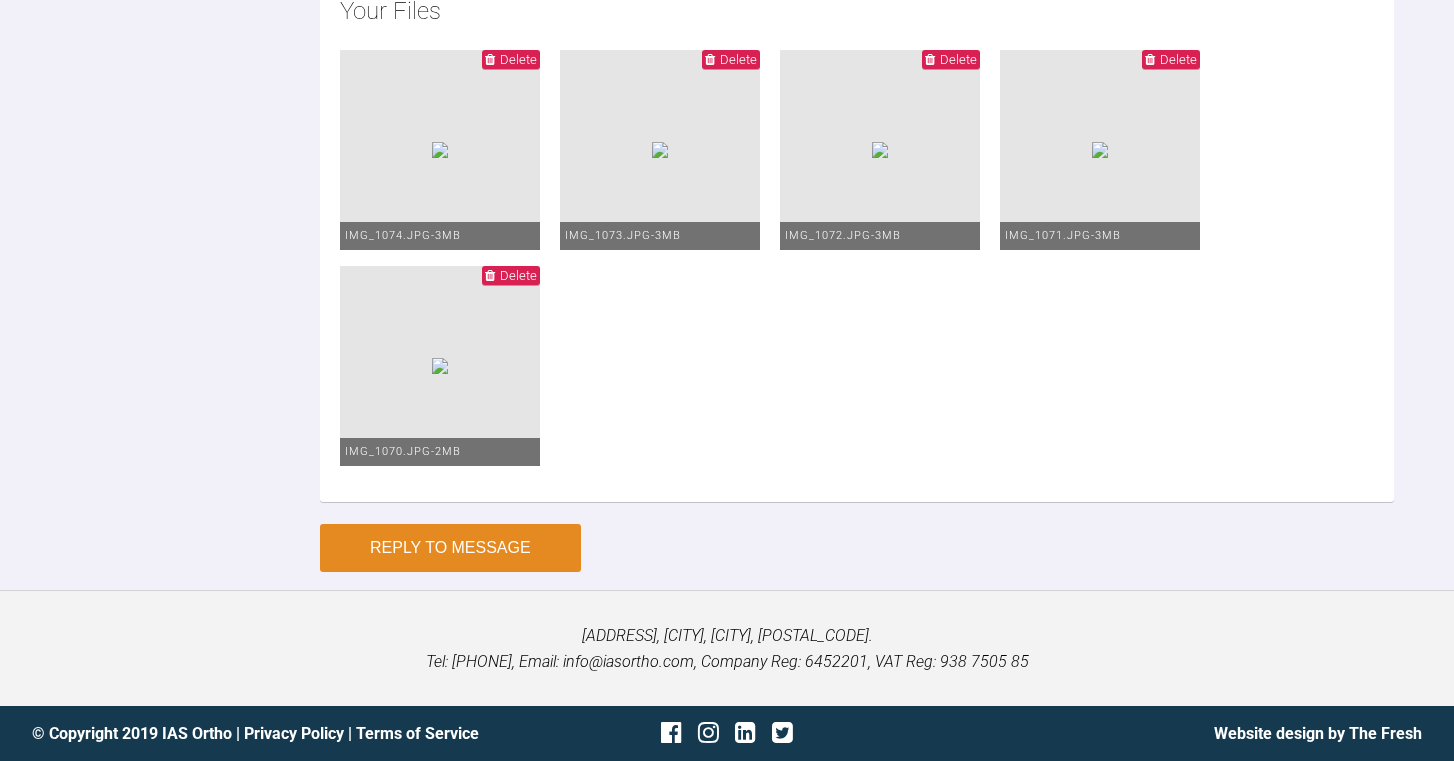 click on "Reply to Message" at bounding box center (450, 548) 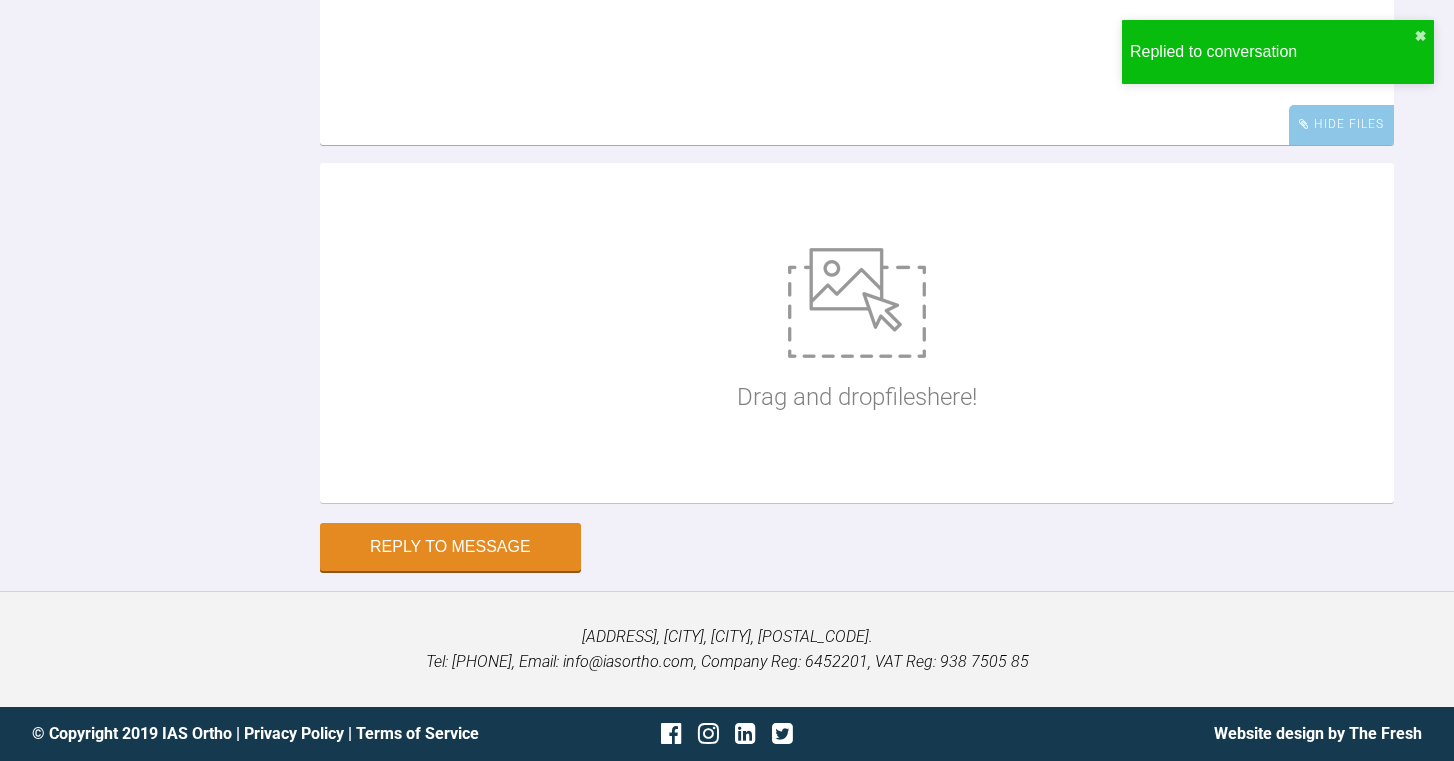 scroll, scrollTop: 22671, scrollLeft: 0, axis: vertical 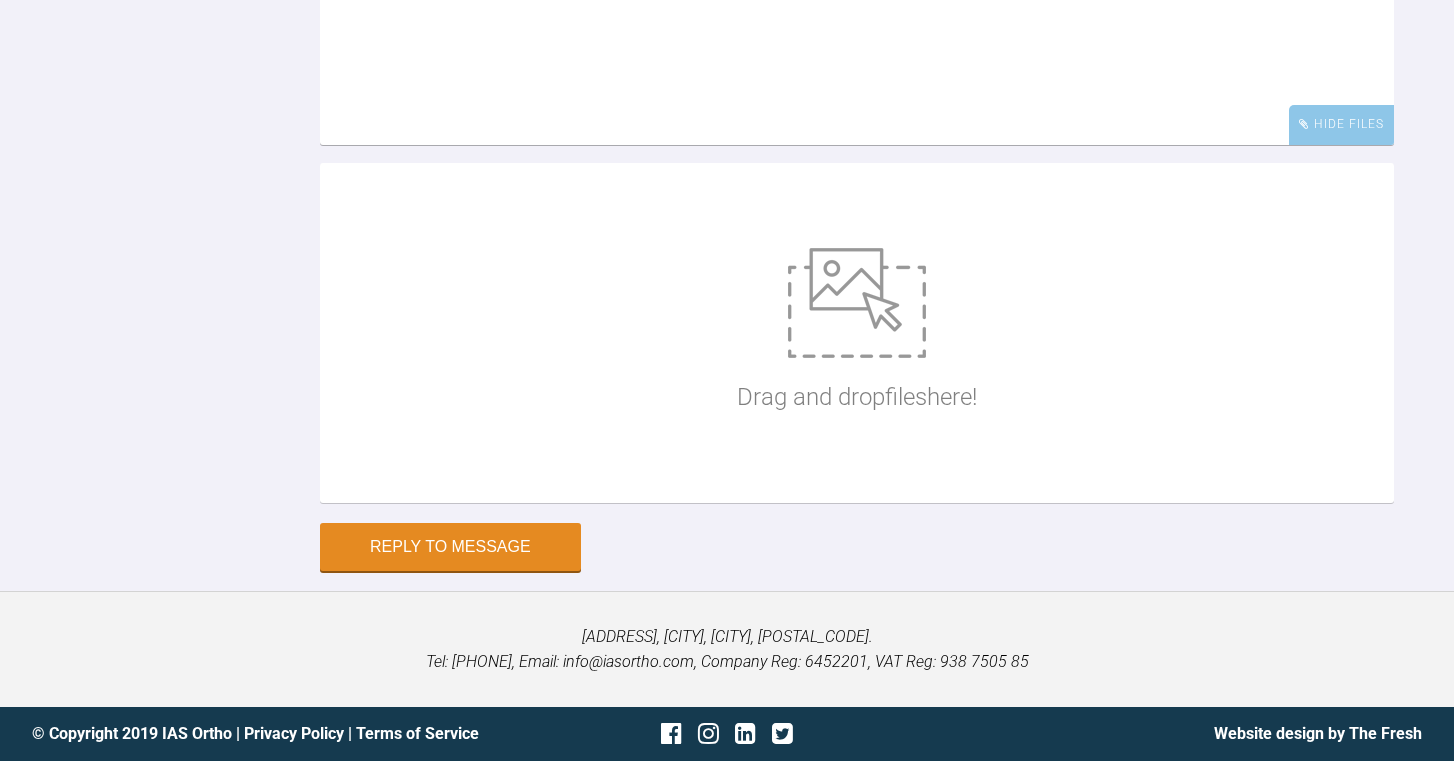 click at bounding box center (487, -299) 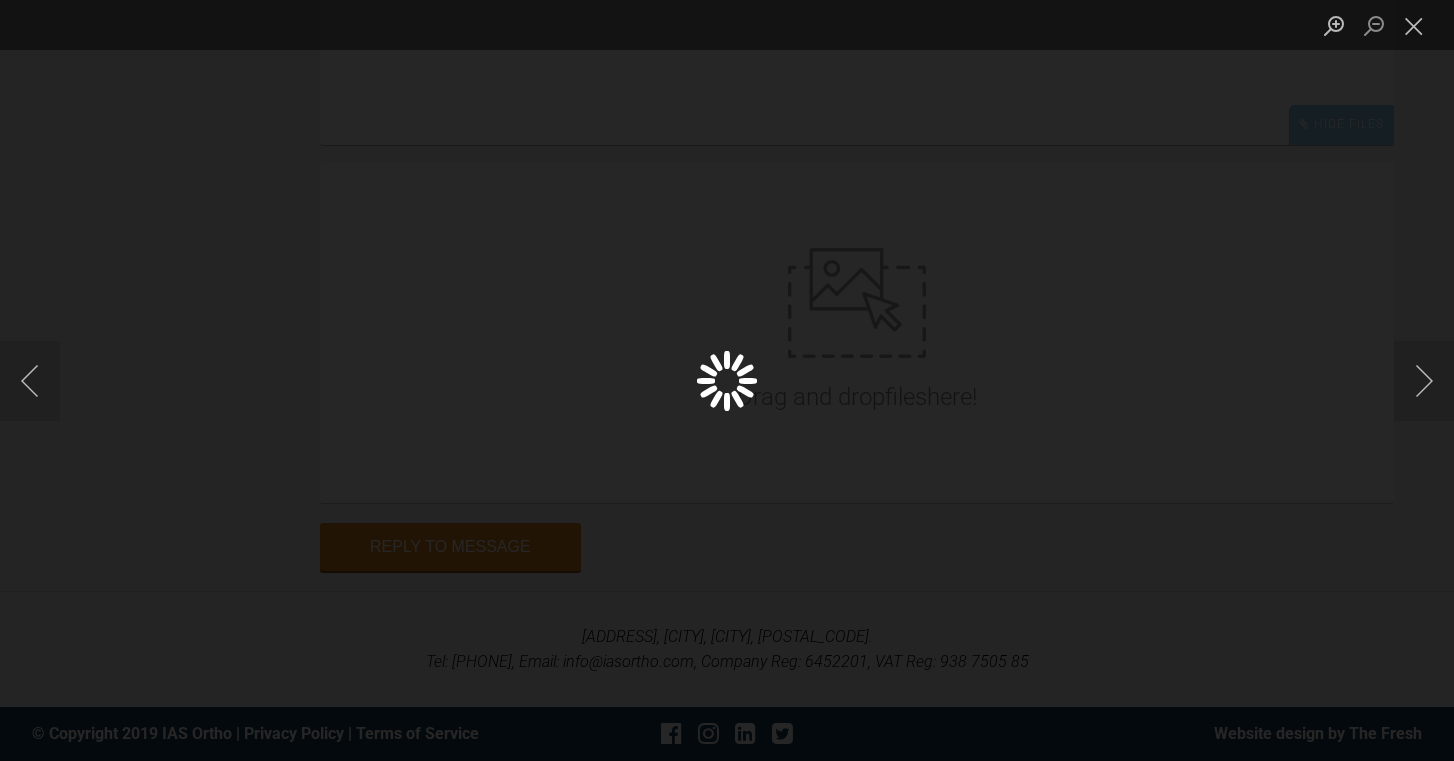 click at bounding box center [727, 380] 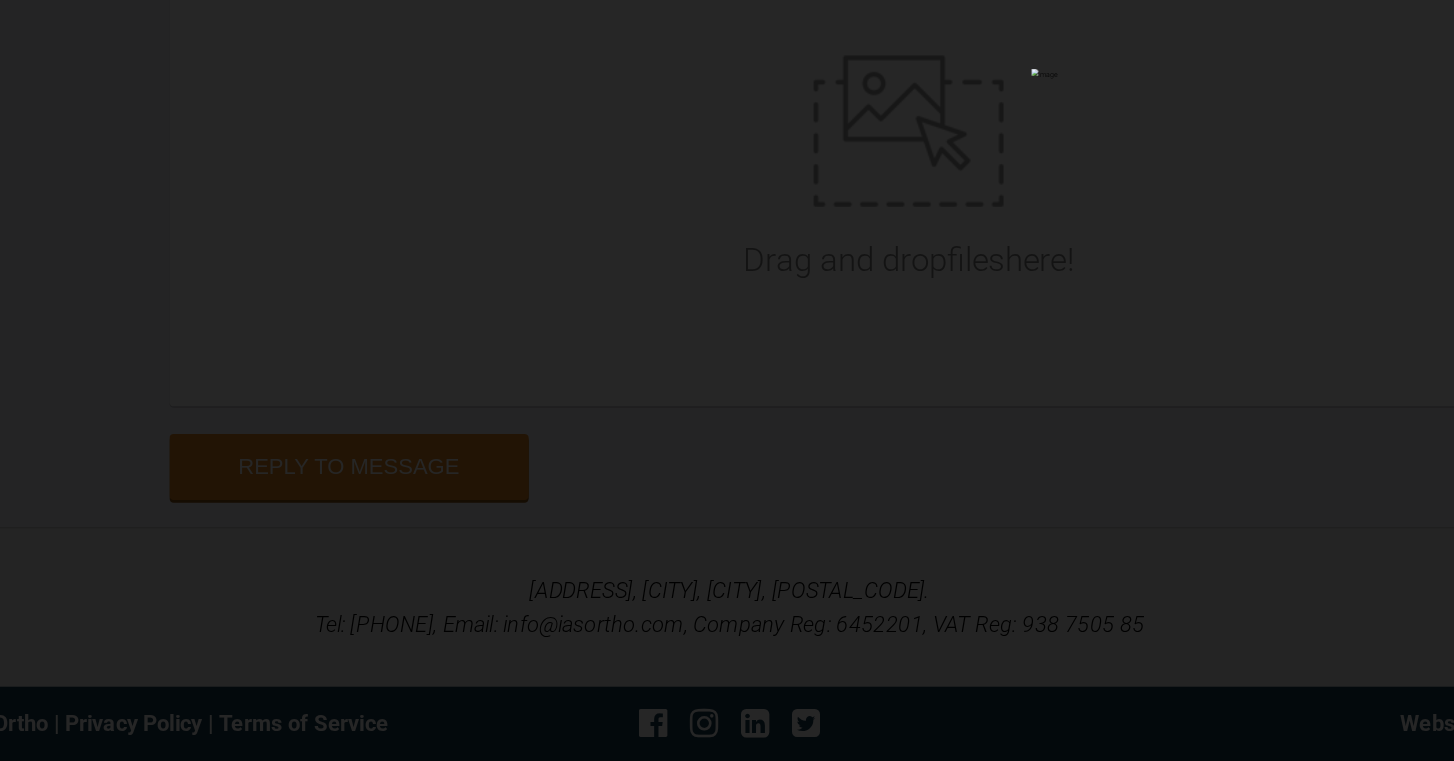 scroll, scrollTop: 22700, scrollLeft: 0, axis: vertical 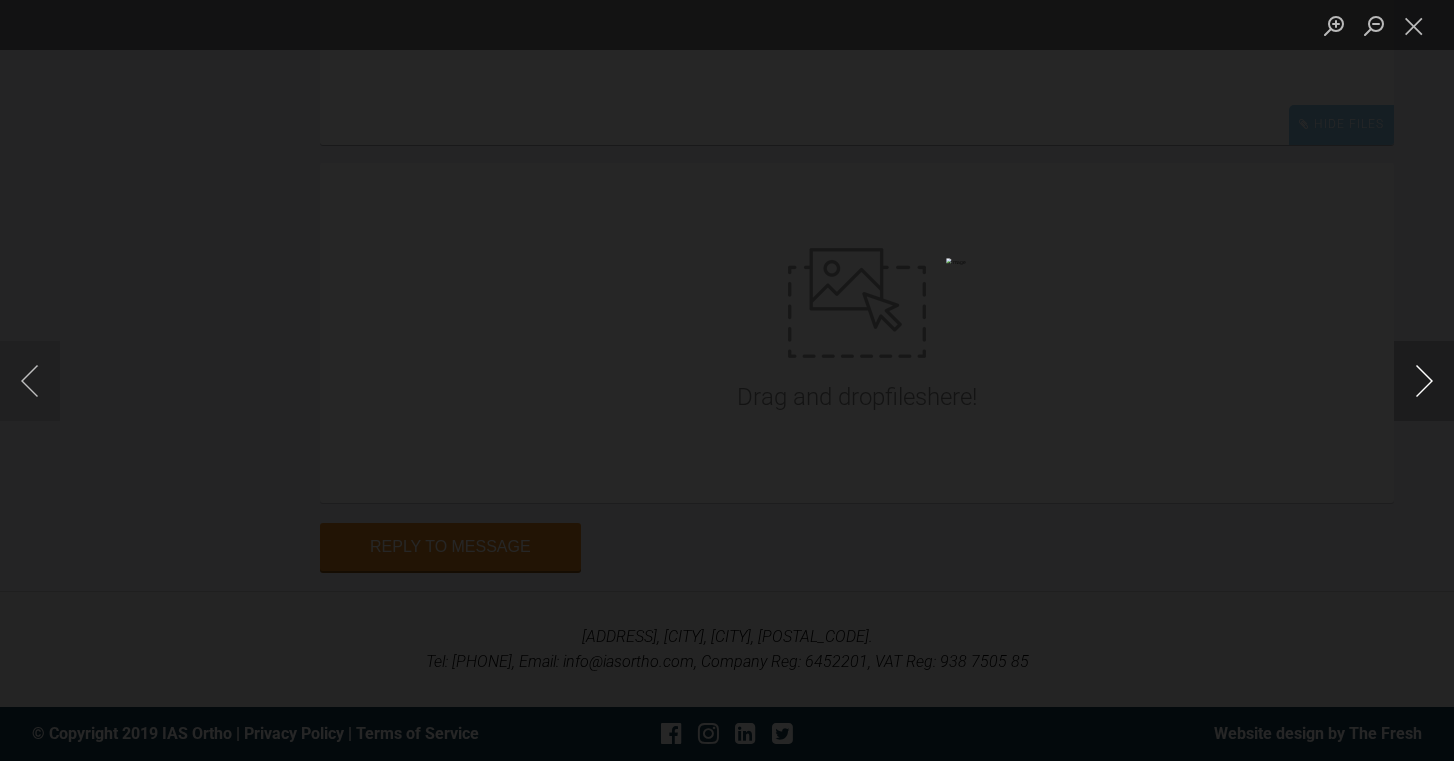 click at bounding box center (1424, 381) 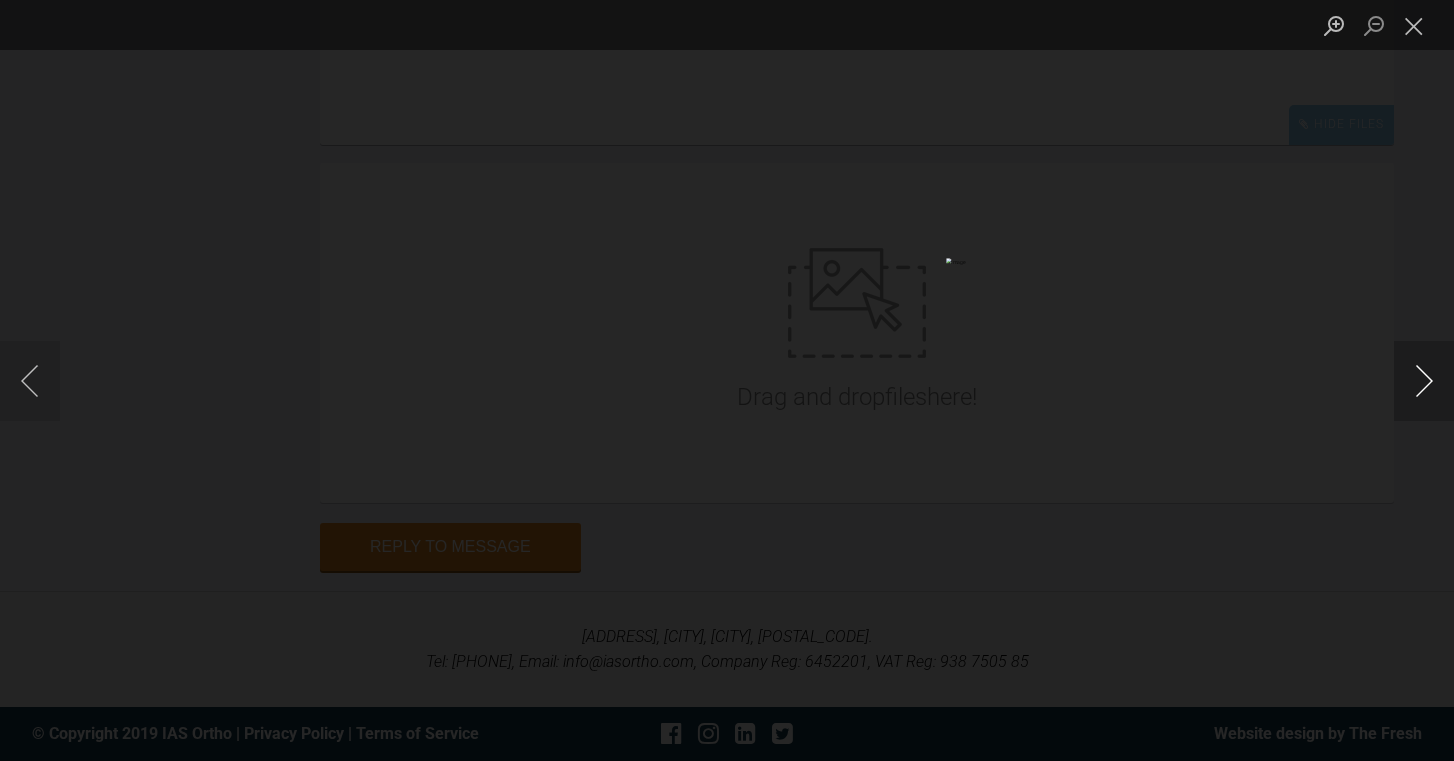 click at bounding box center [1424, 381] 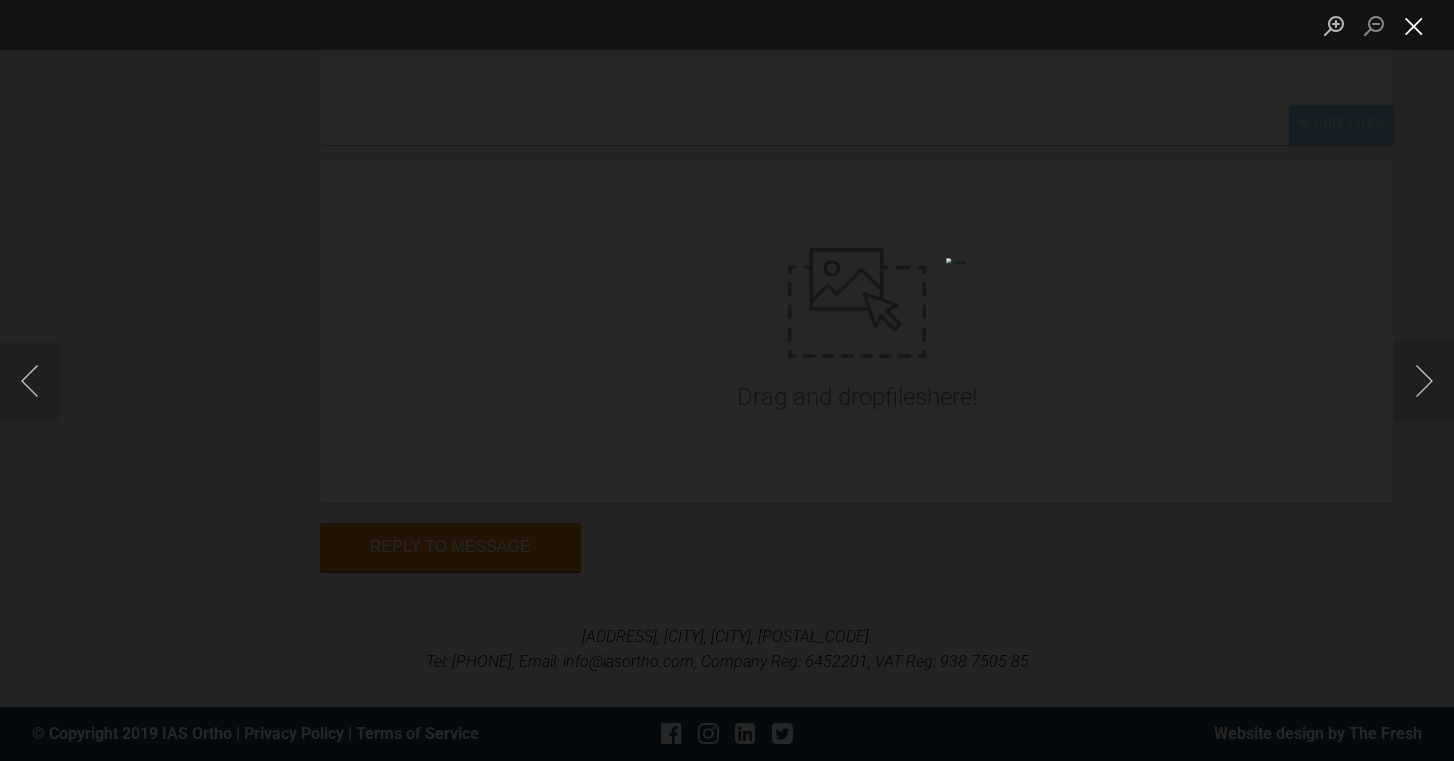 click at bounding box center [1414, 25] 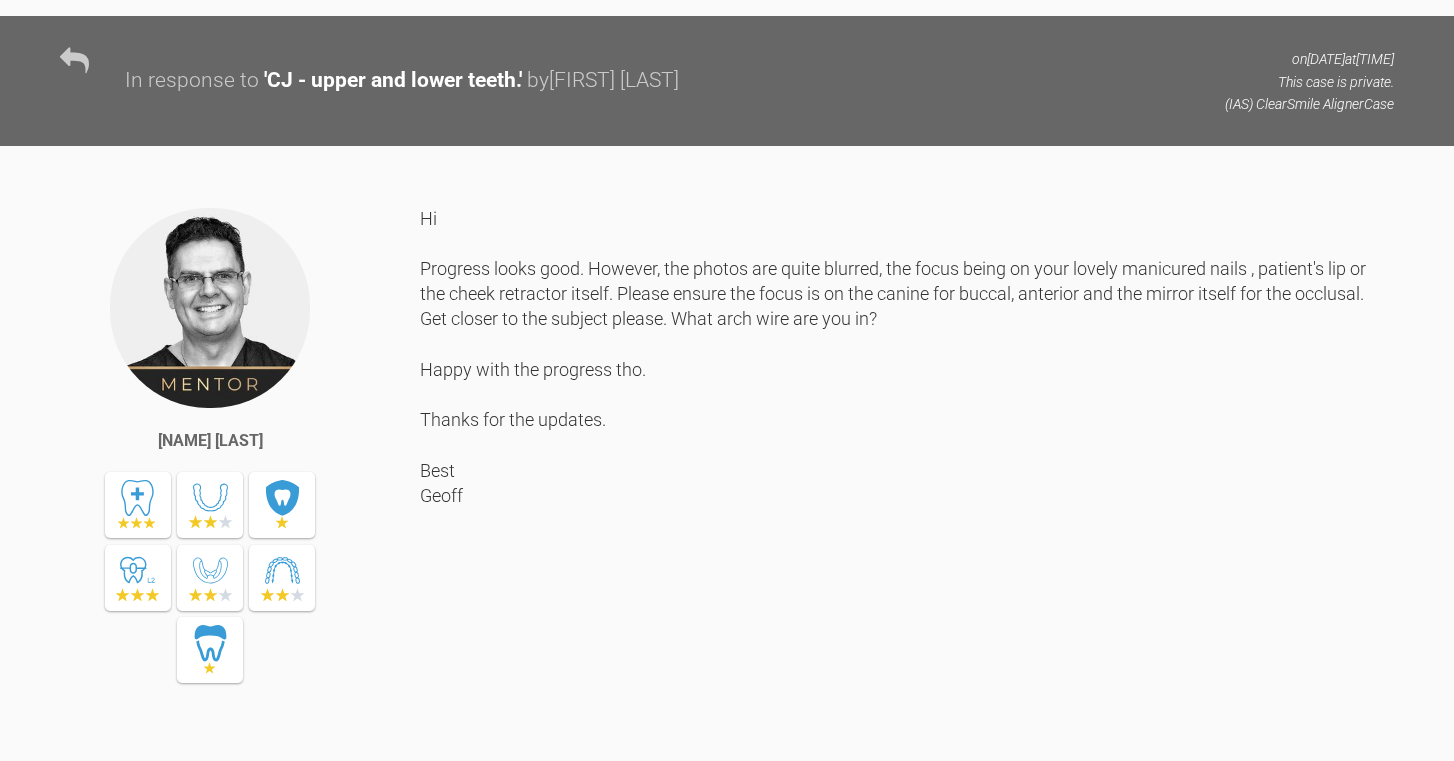 scroll, scrollTop: 18562, scrollLeft: 0, axis: vertical 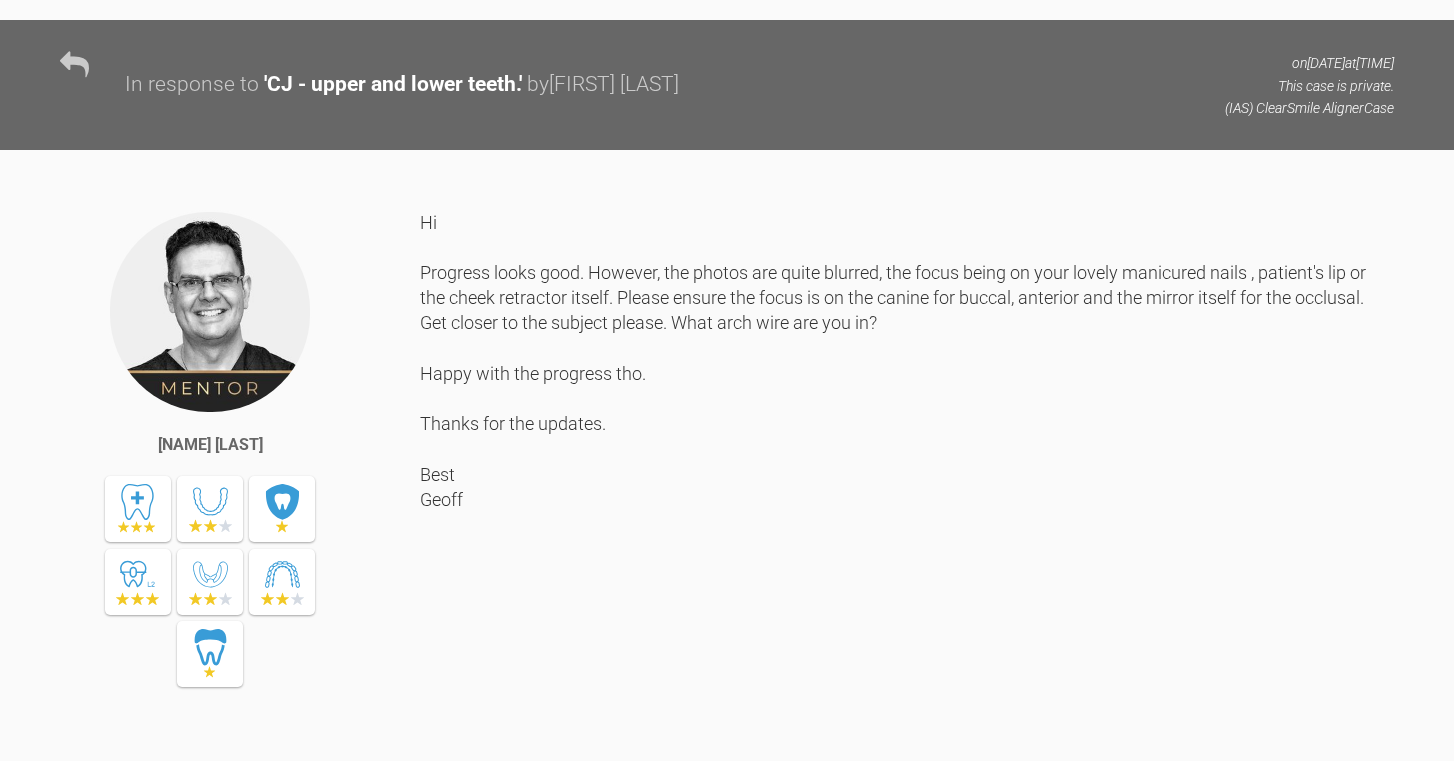 click at bounding box center (636, -822) 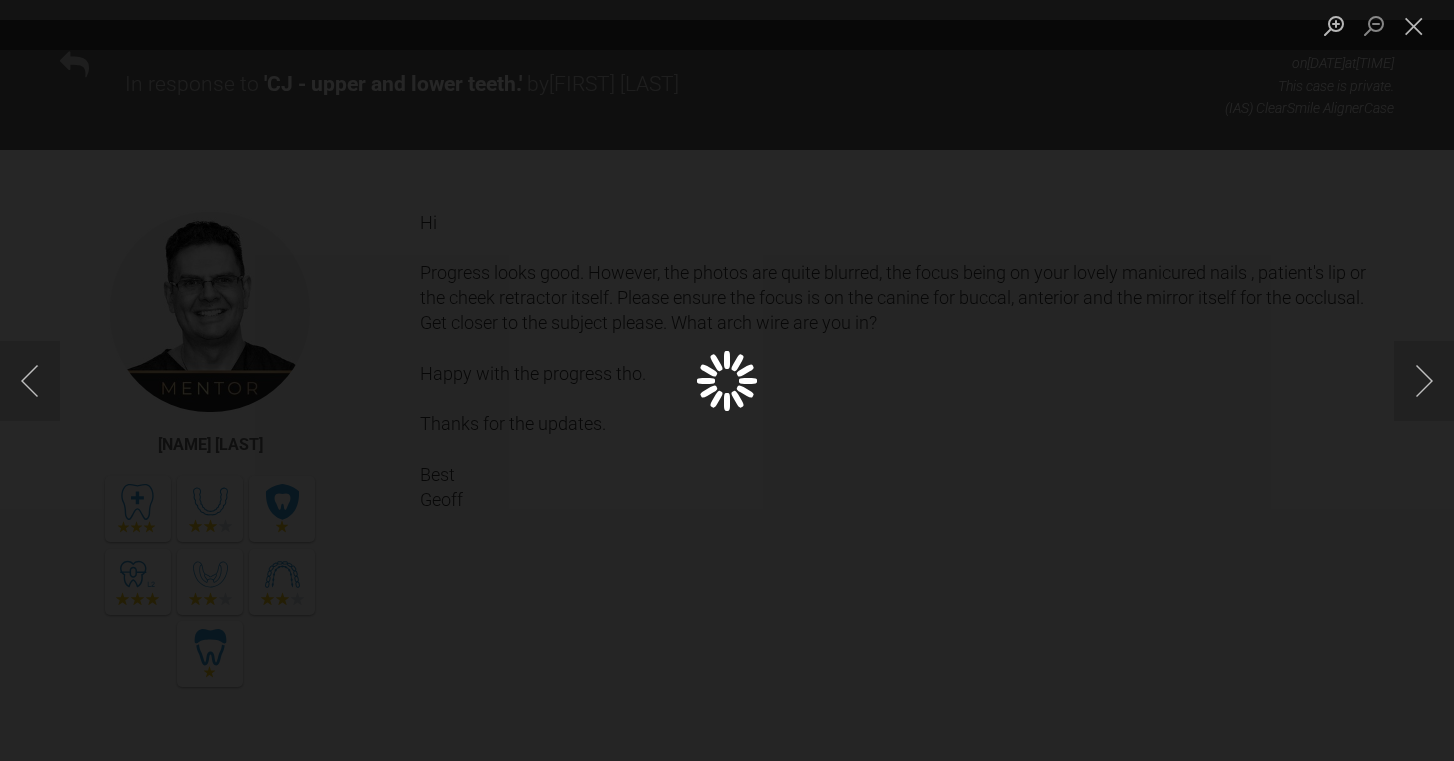 click at bounding box center (727, 380) 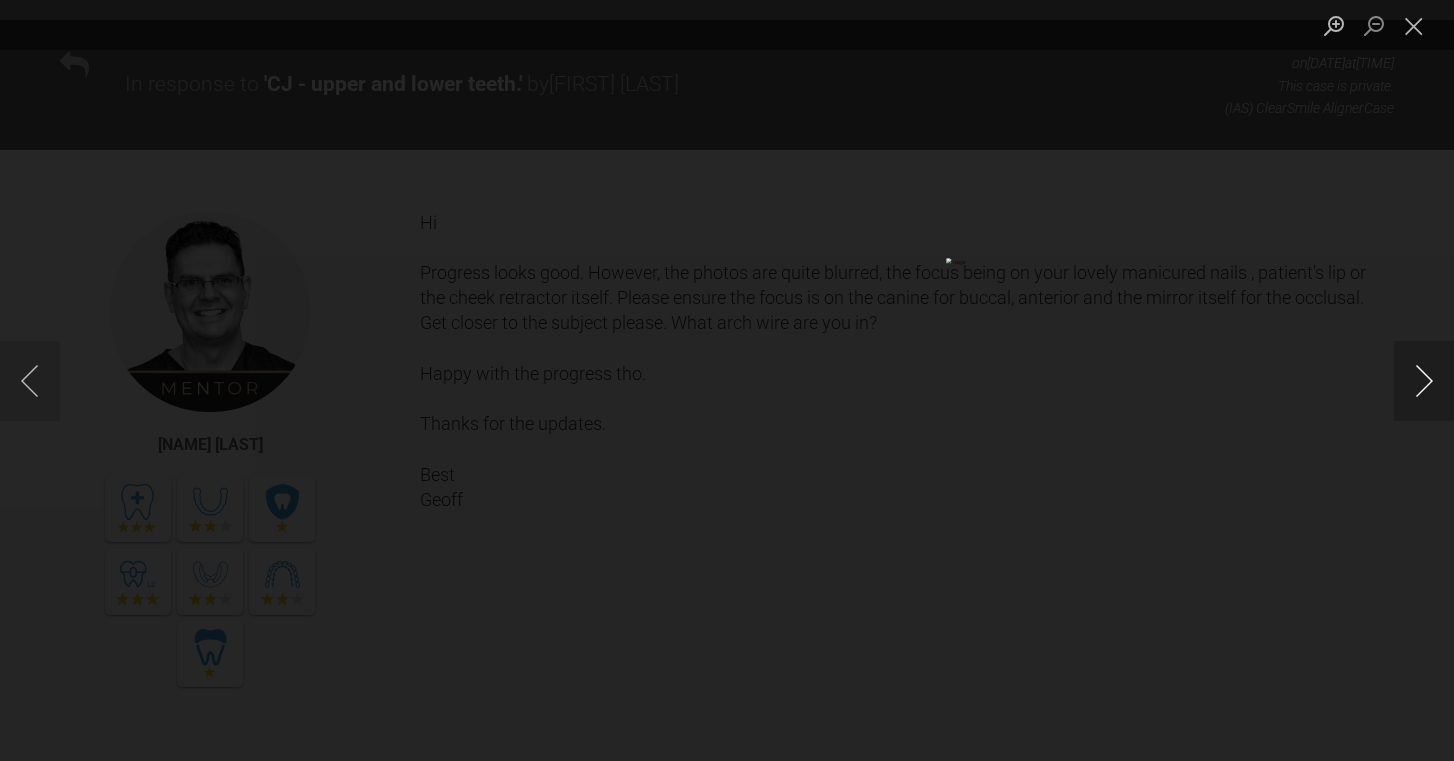click at bounding box center (1424, 381) 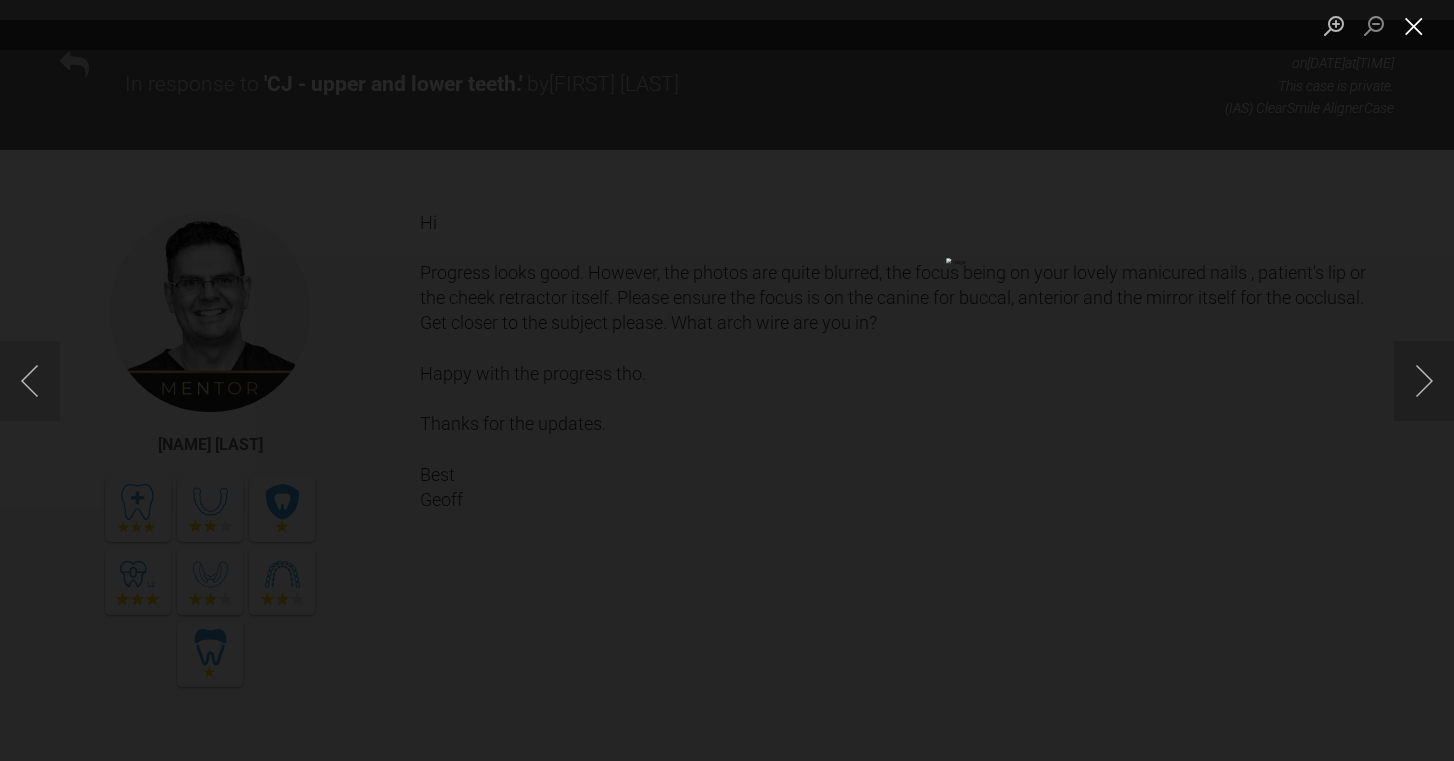 click at bounding box center (1414, 25) 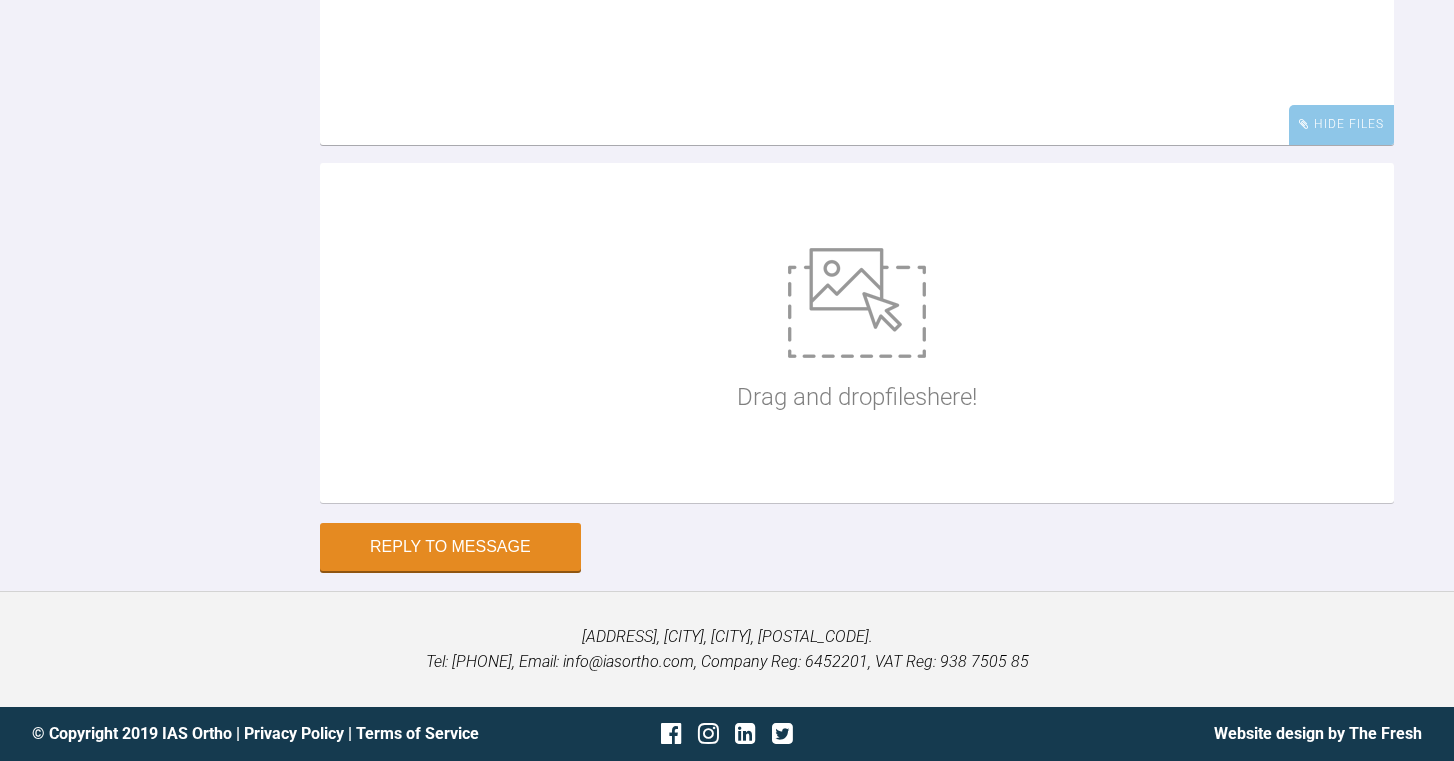 scroll, scrollTop: 22385, scrollLeft: 0, axis: vertical 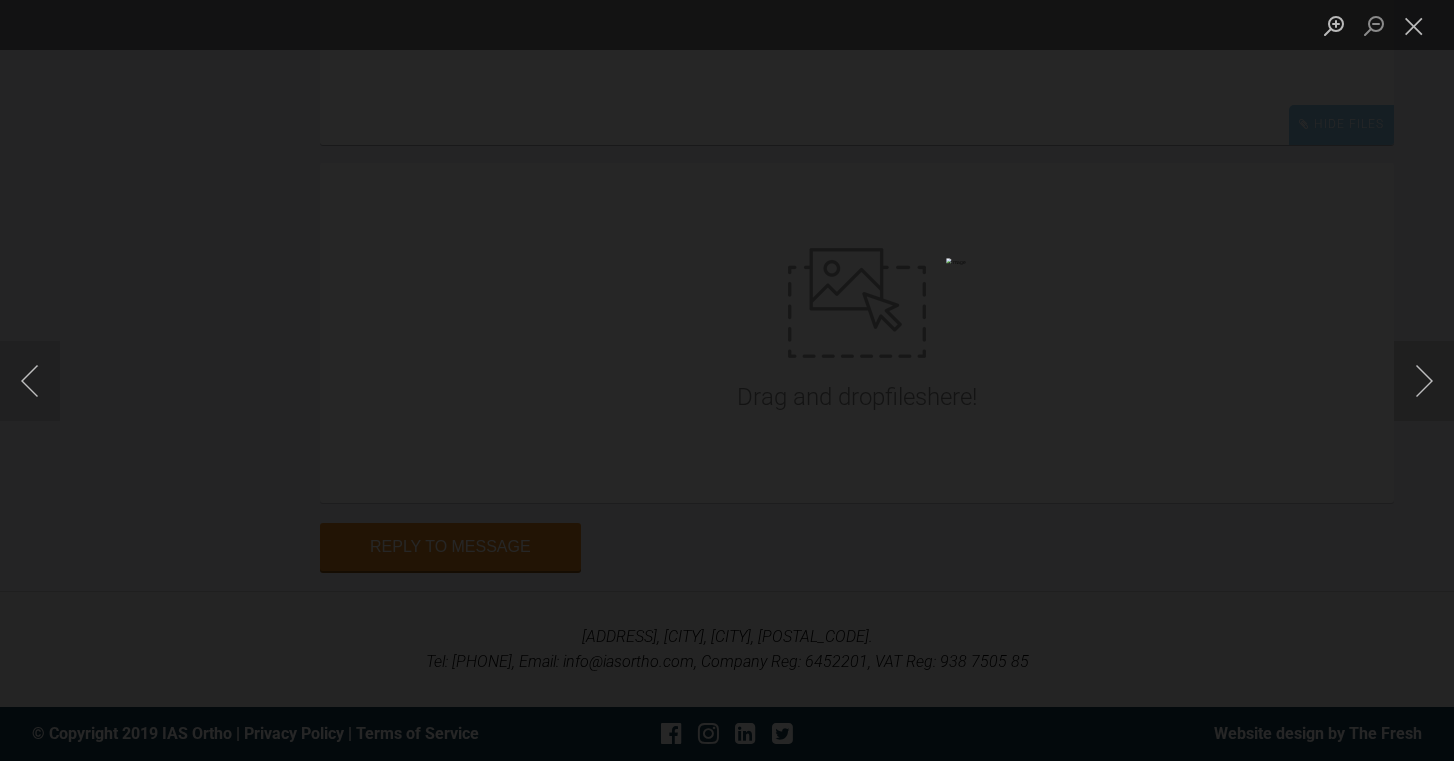 click at bounding box center [-274, 380] 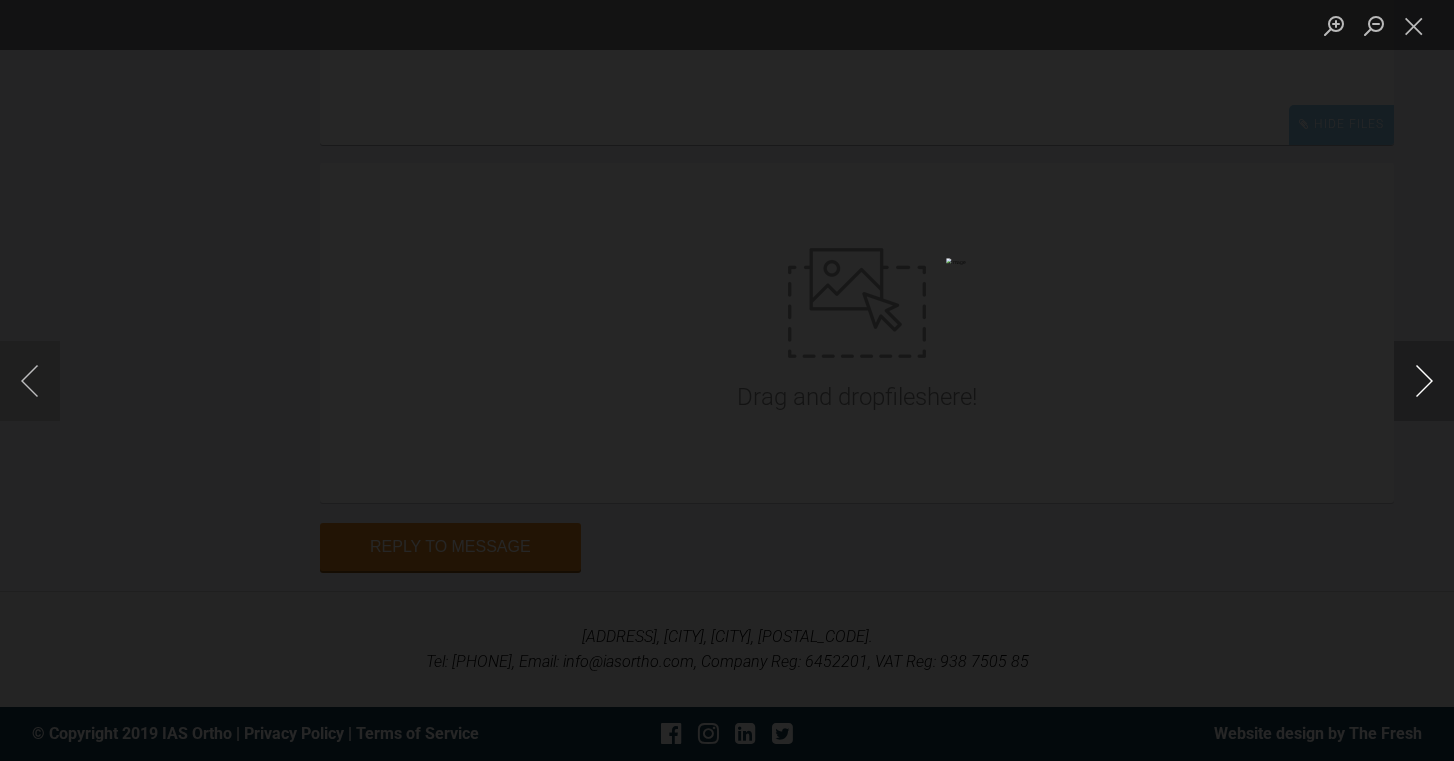 click at bounding box center (1424, 381) 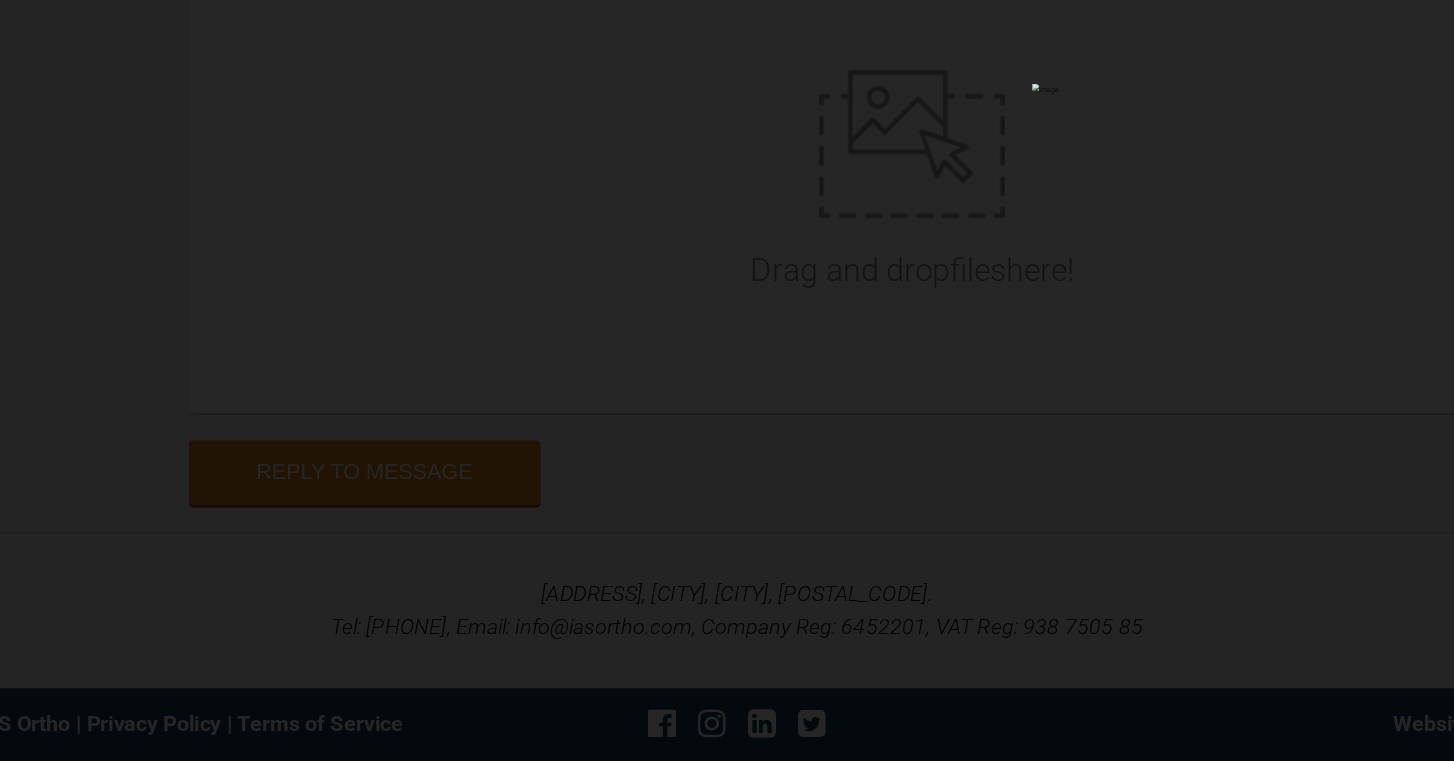 scroll, scrollTop: 22553, scrollLeft: 0, axis: vertical 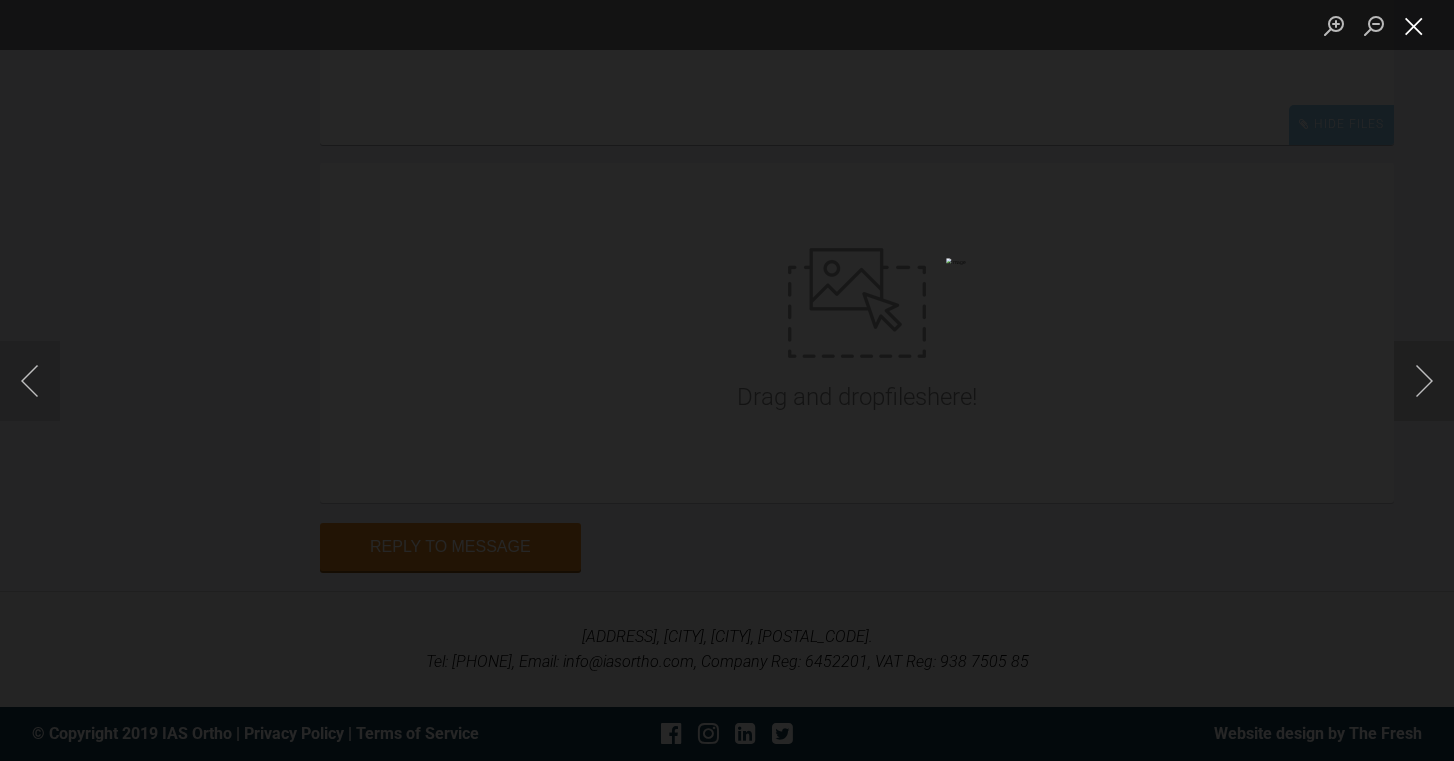 click at bounding box center (1414, 25) 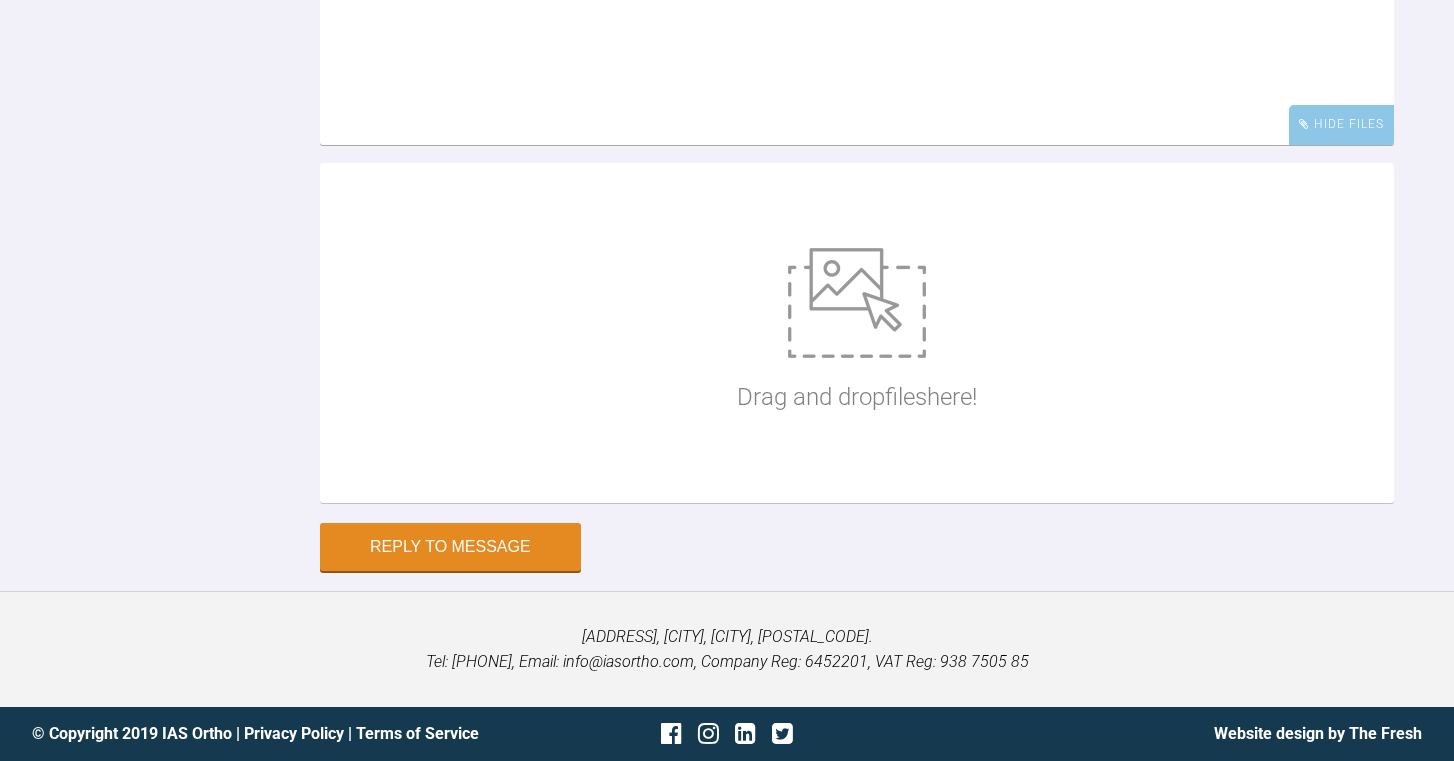 scroll, scrollTop: 22488, scrollLeft: 0, axis: vertical 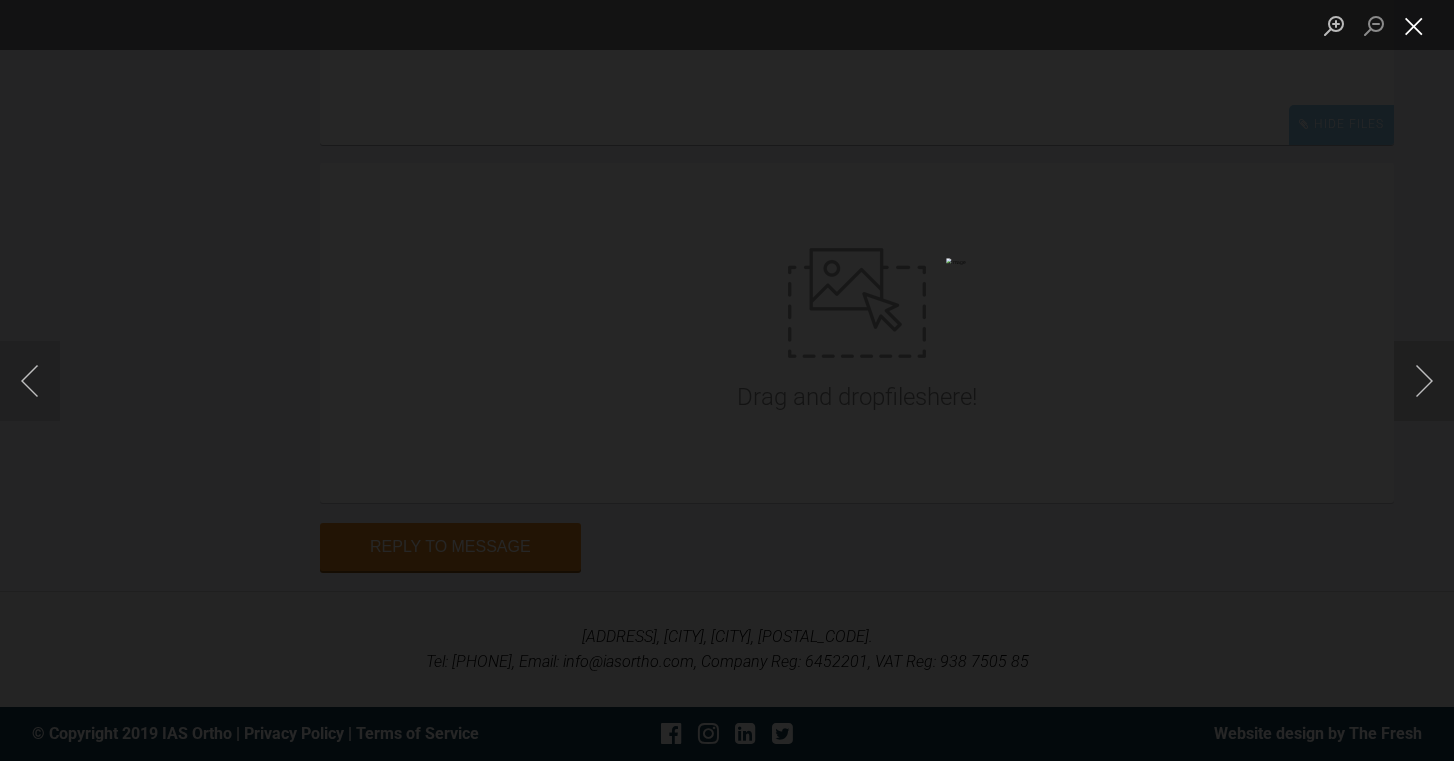 click at bounding box center [1414, 25] 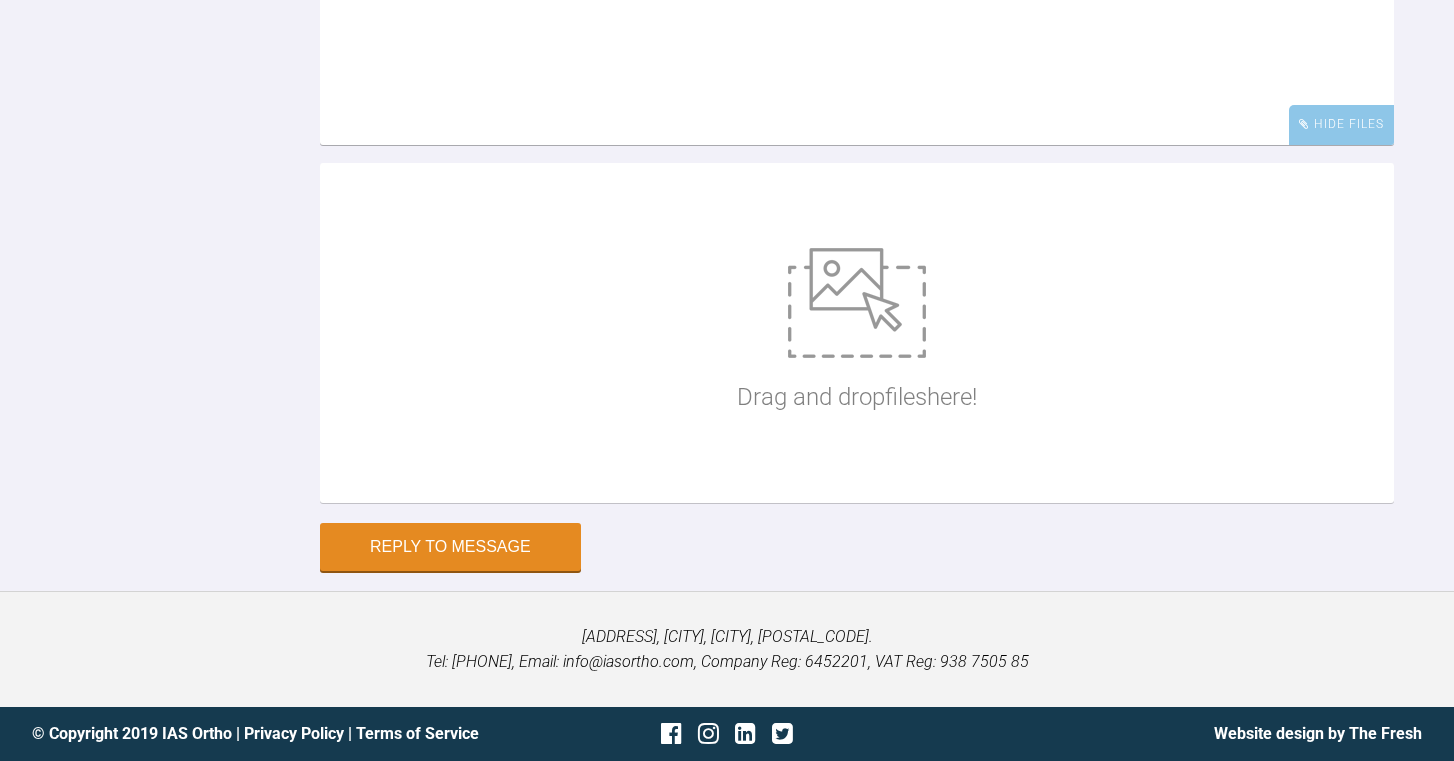 scroll, scrollTop: 22737, scrollLeft: 0, axis: vertical 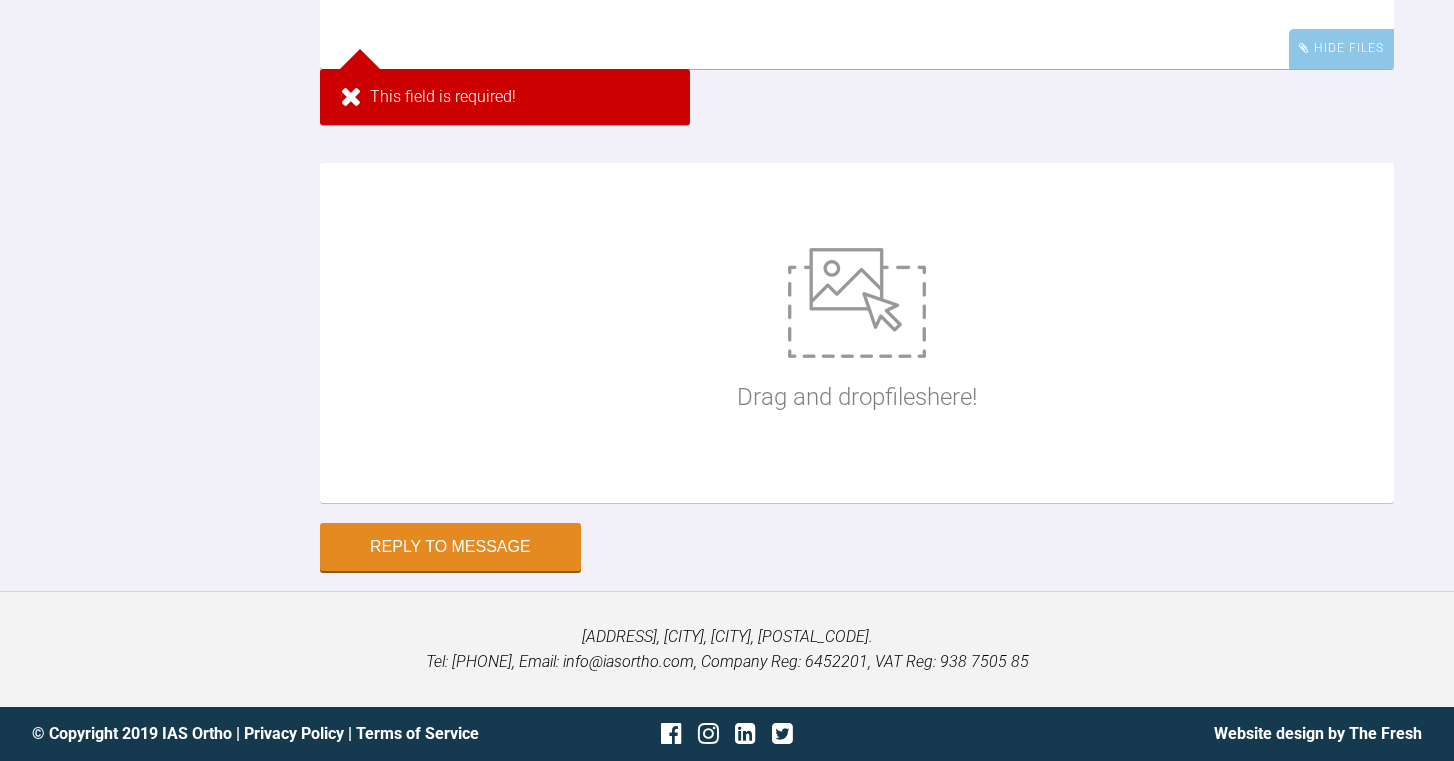 click at bounding box center [487, -375] 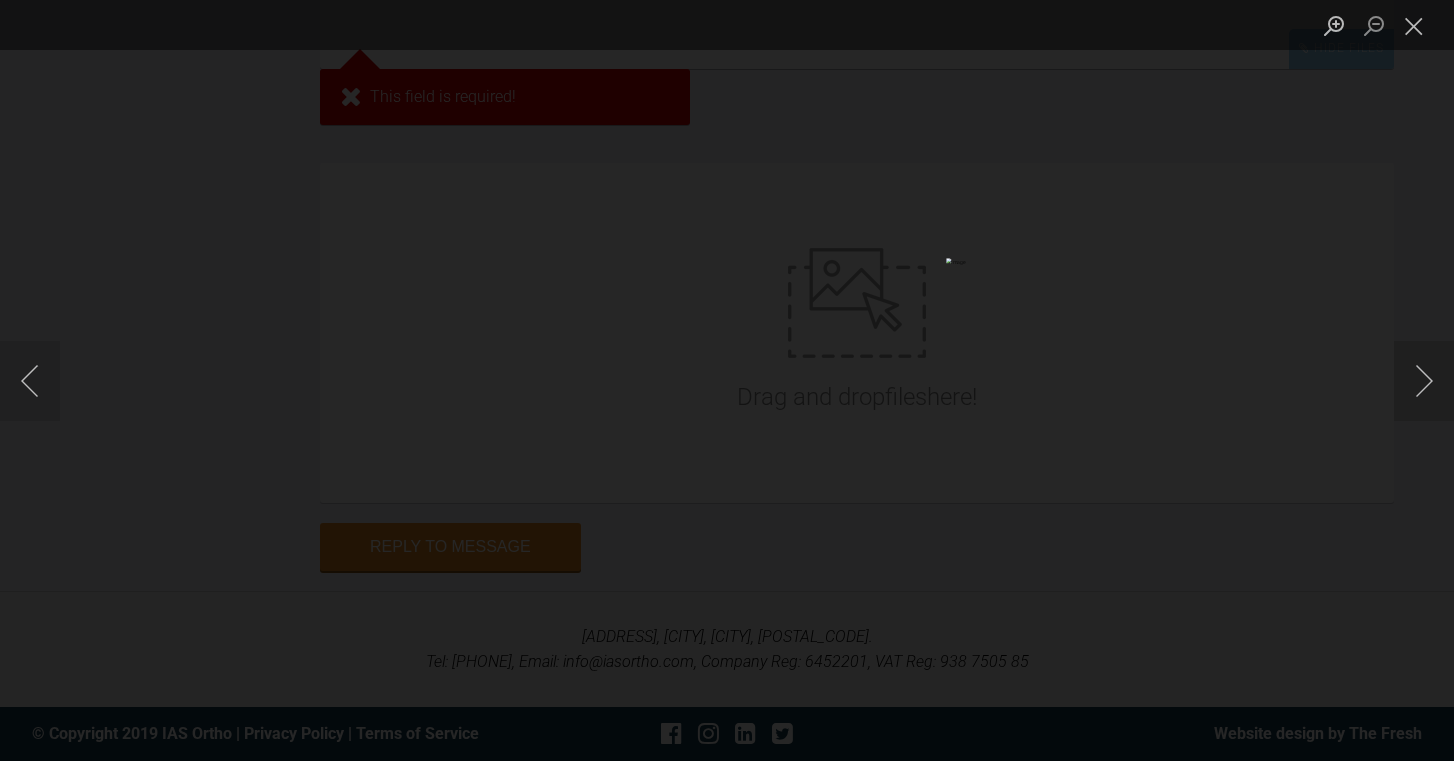 click at bounding box center [-274, 380] 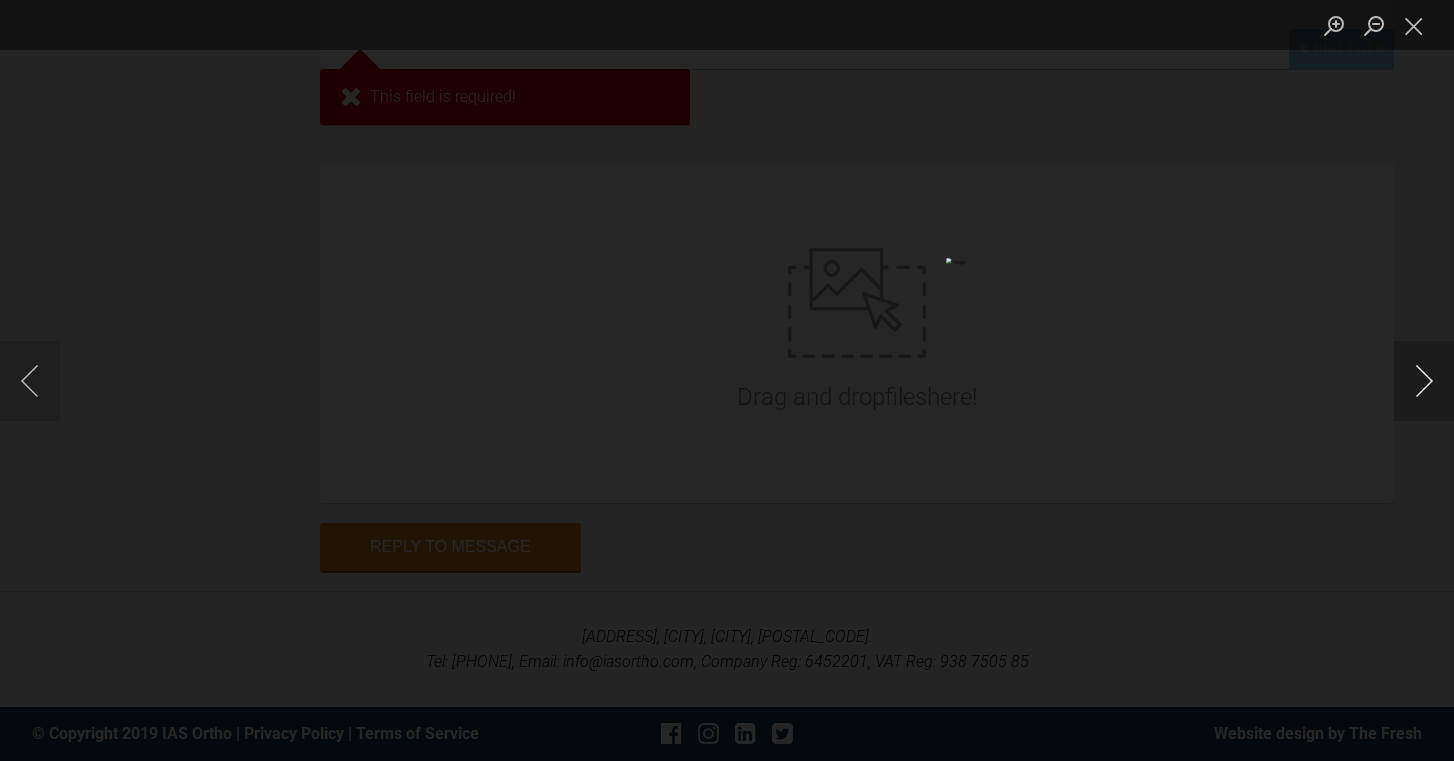 click at bounding box center [1424, 381] 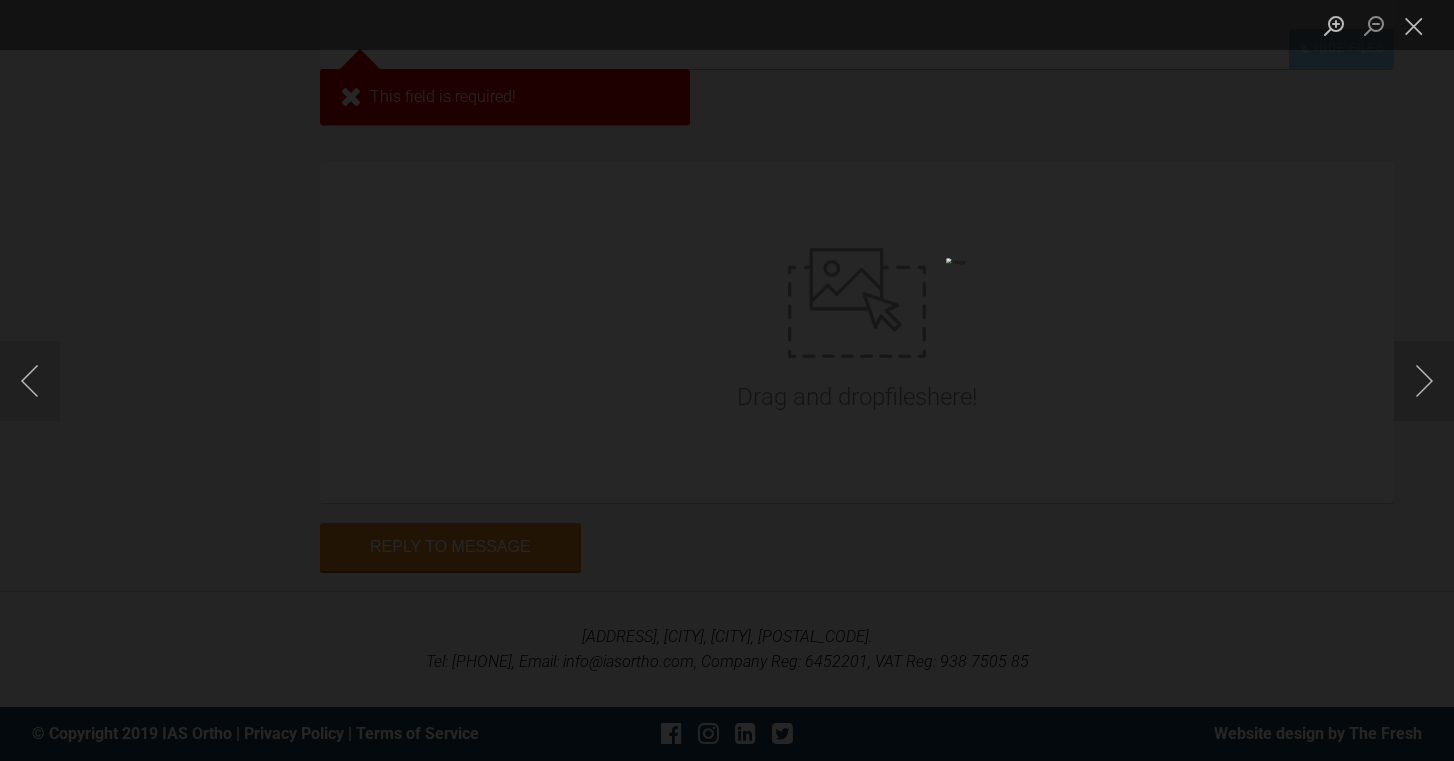scroll, scrollTop: 22868, scrollLeft: 0, axis: vertical 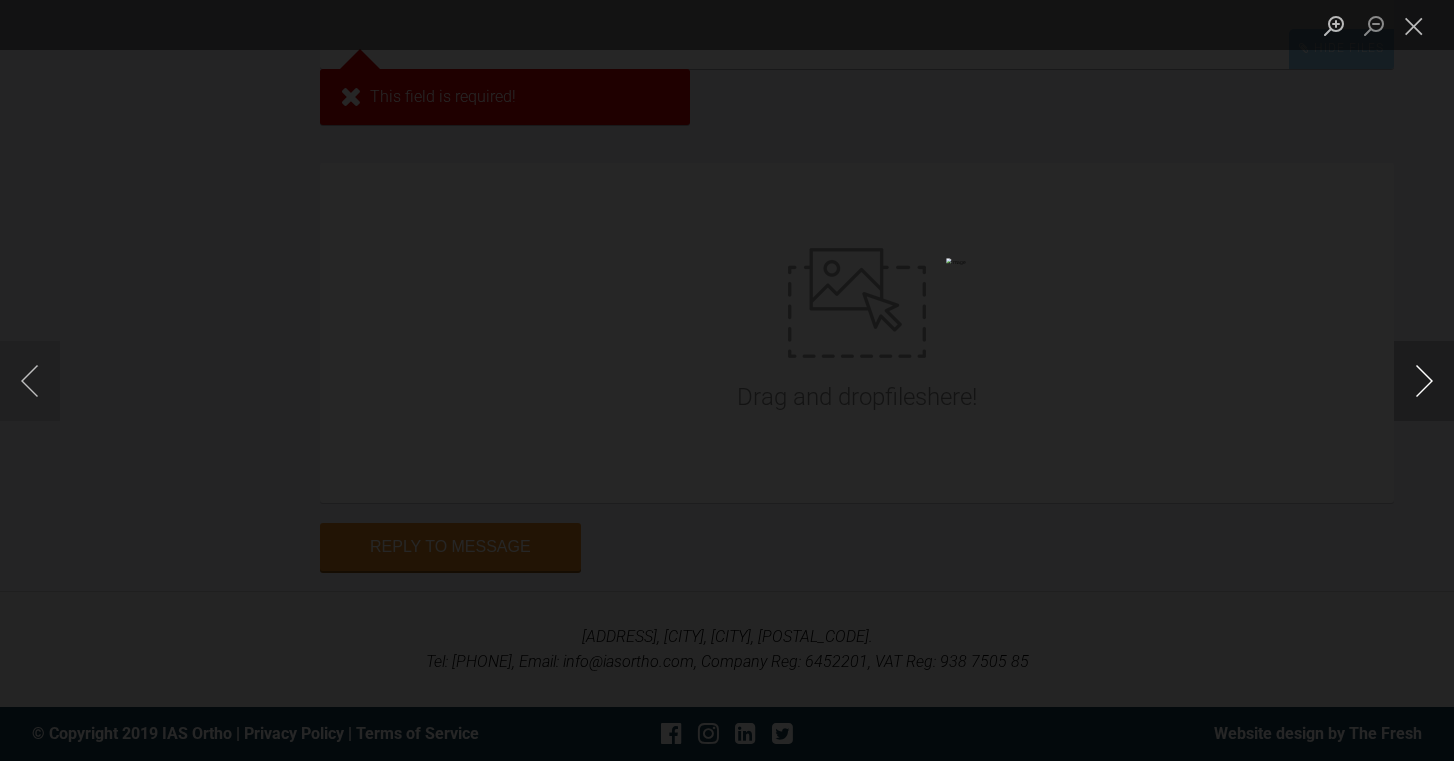 click at bounding box center [1424, 381] 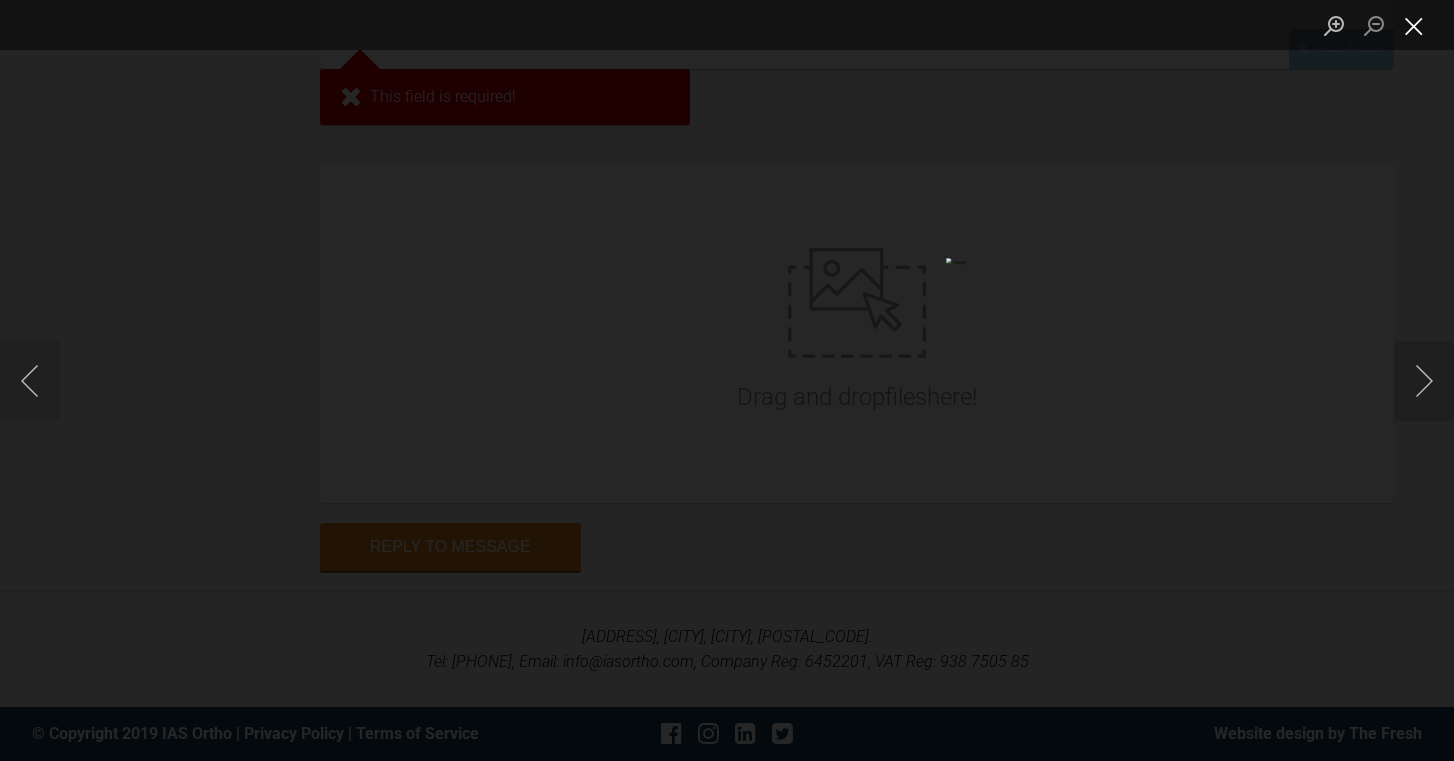 click at bounding box center (1414, 25) 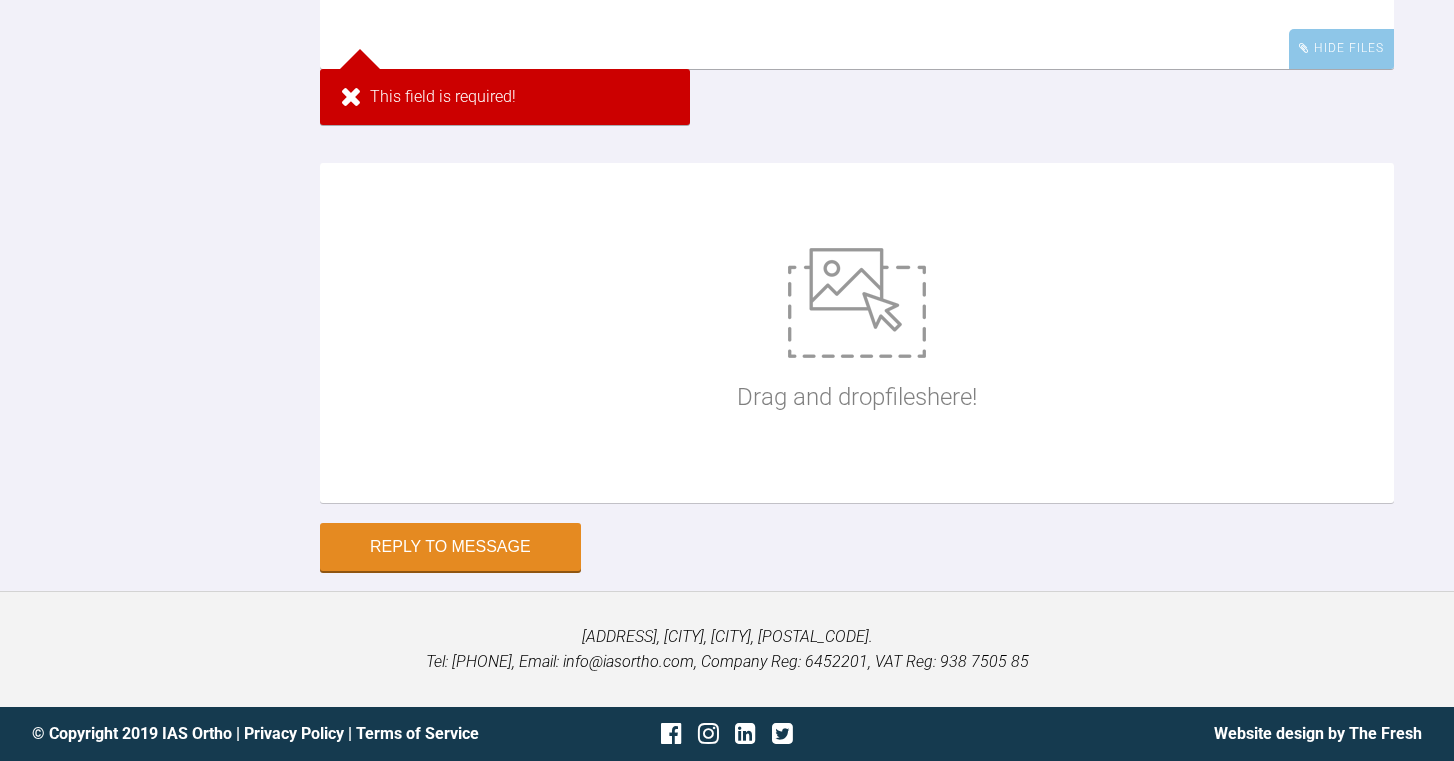 click at bounding box center [857, -31] 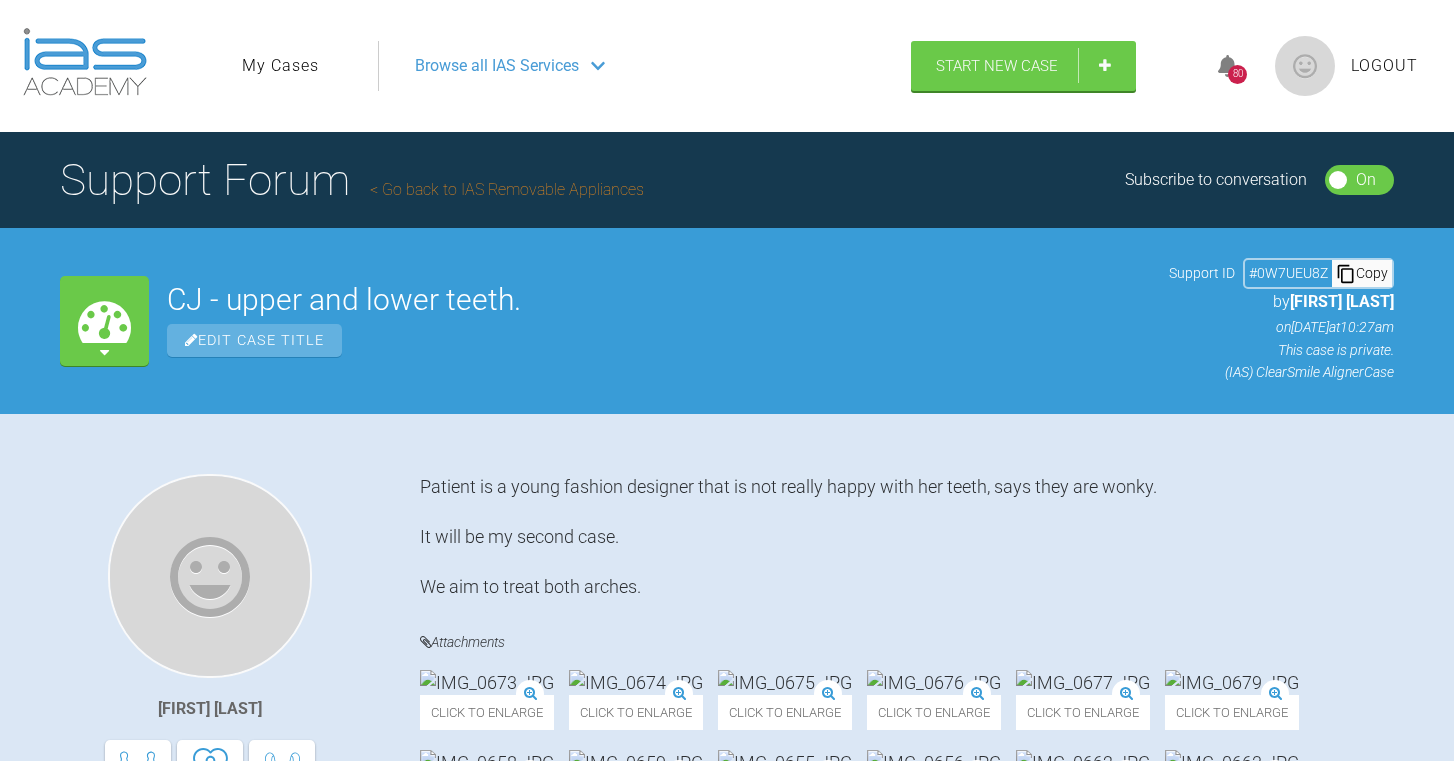 scroll, scrollTop: 0, scrollLeft: 0, axis: both 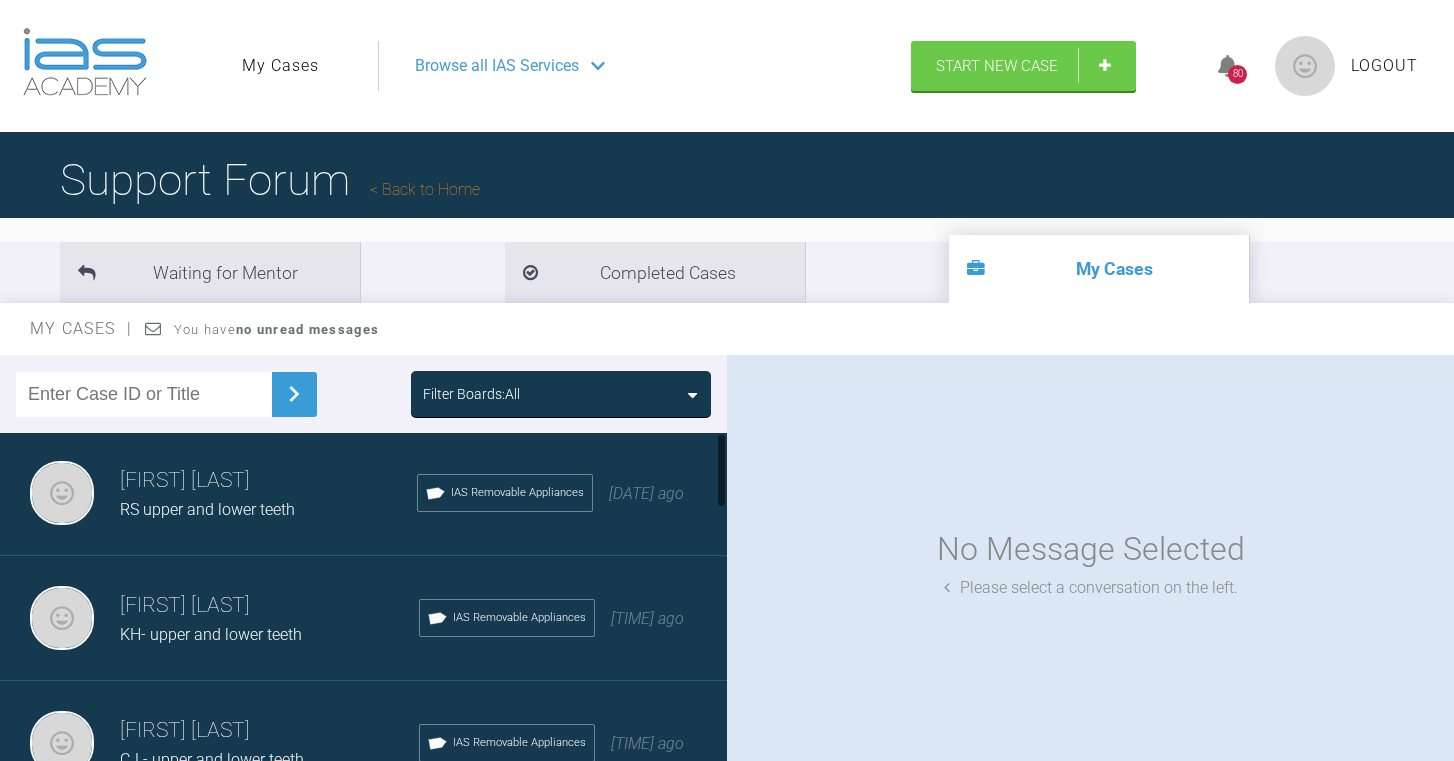 click on "[FIRST] [LAST]" at bounding box center [269, 606] 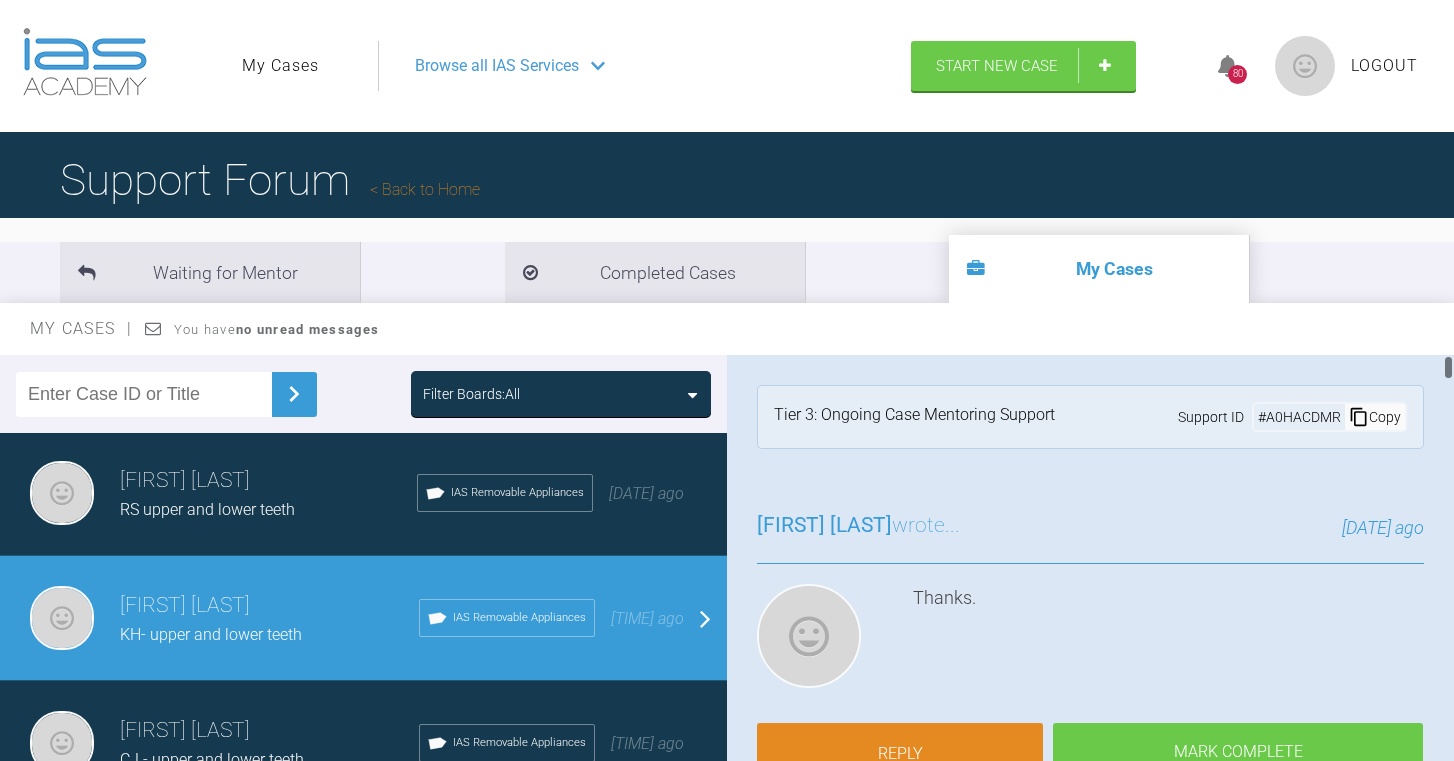scroll, scrollTop: 0, scrollLeft: 0, axis: both 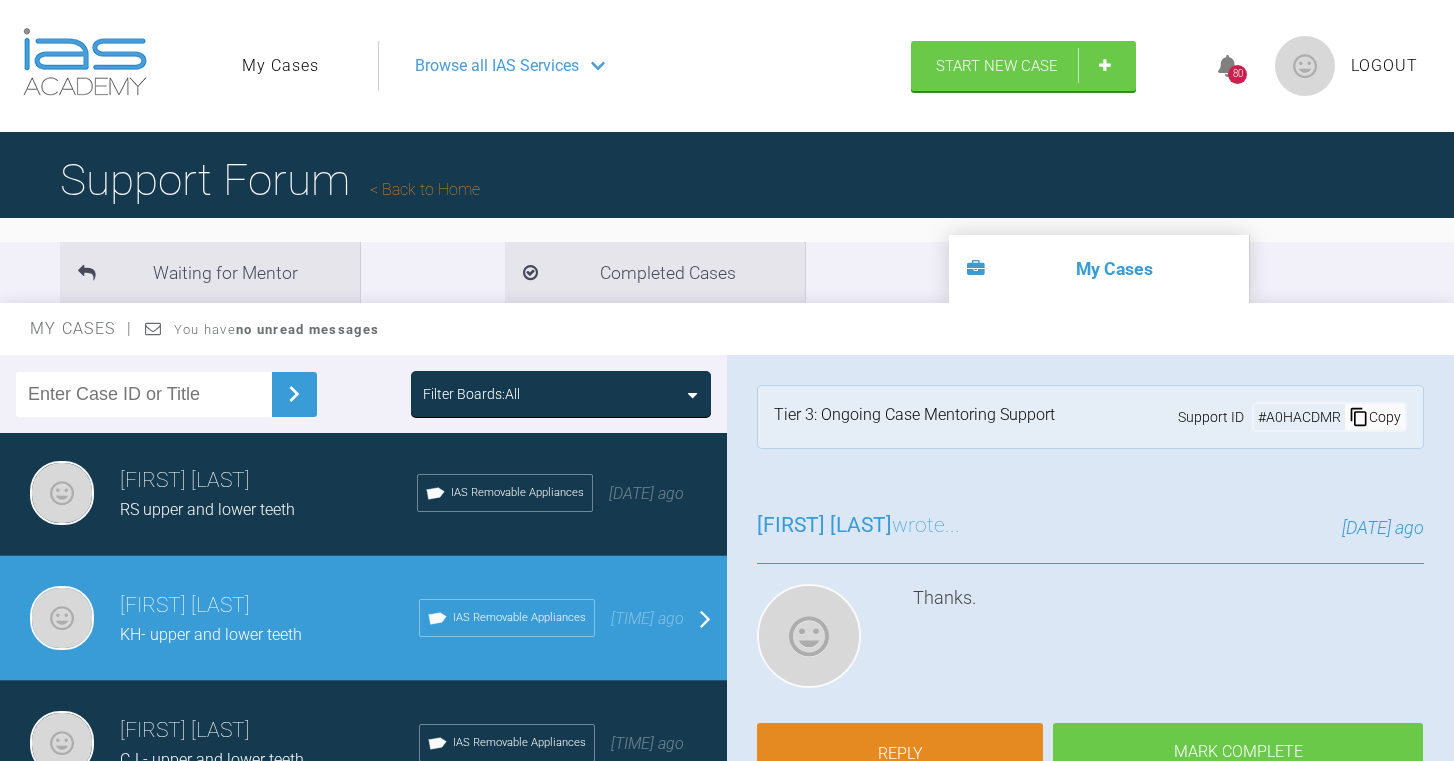 click on "Logout" at bounding box center [1384, 66] 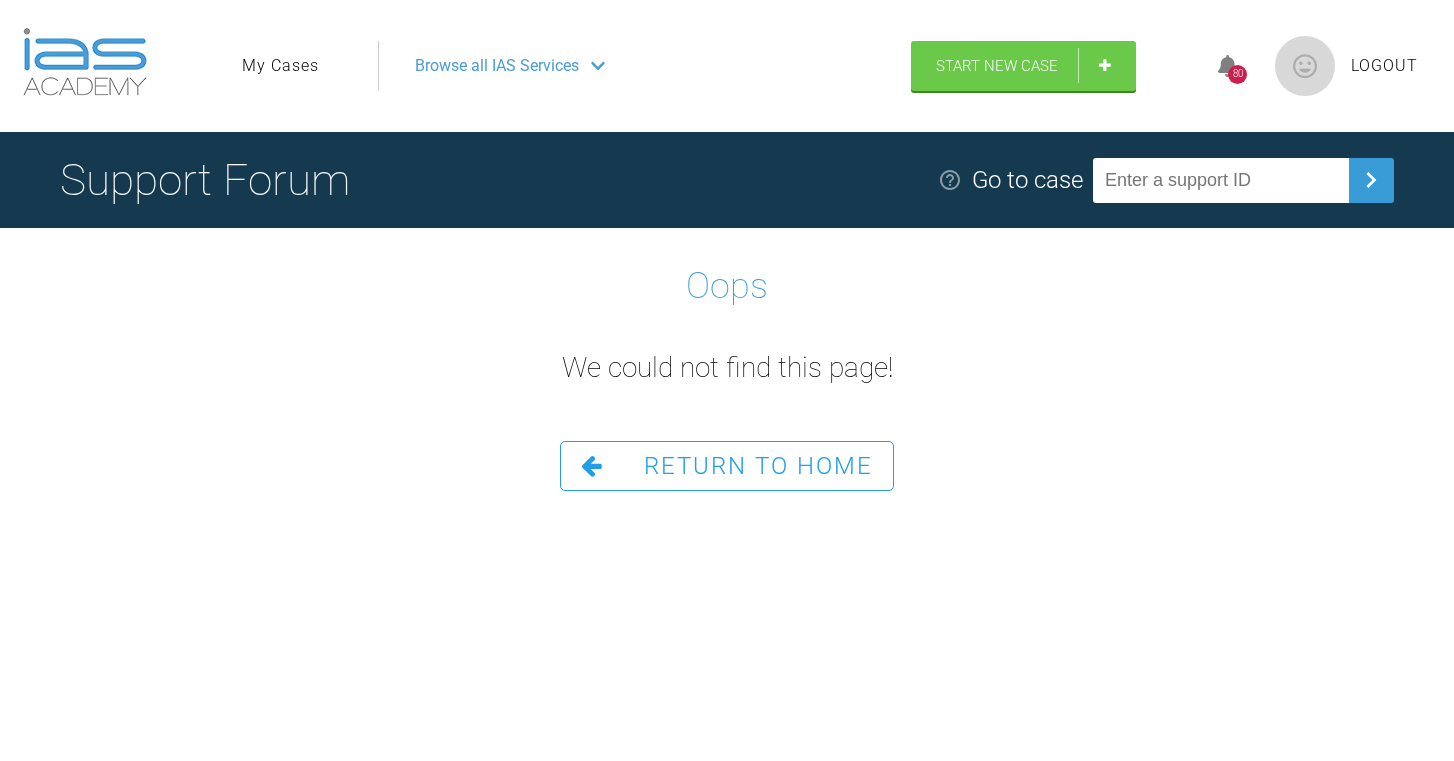 scroll, scrollTop: 0, scrollLeft: 0, axis: both 